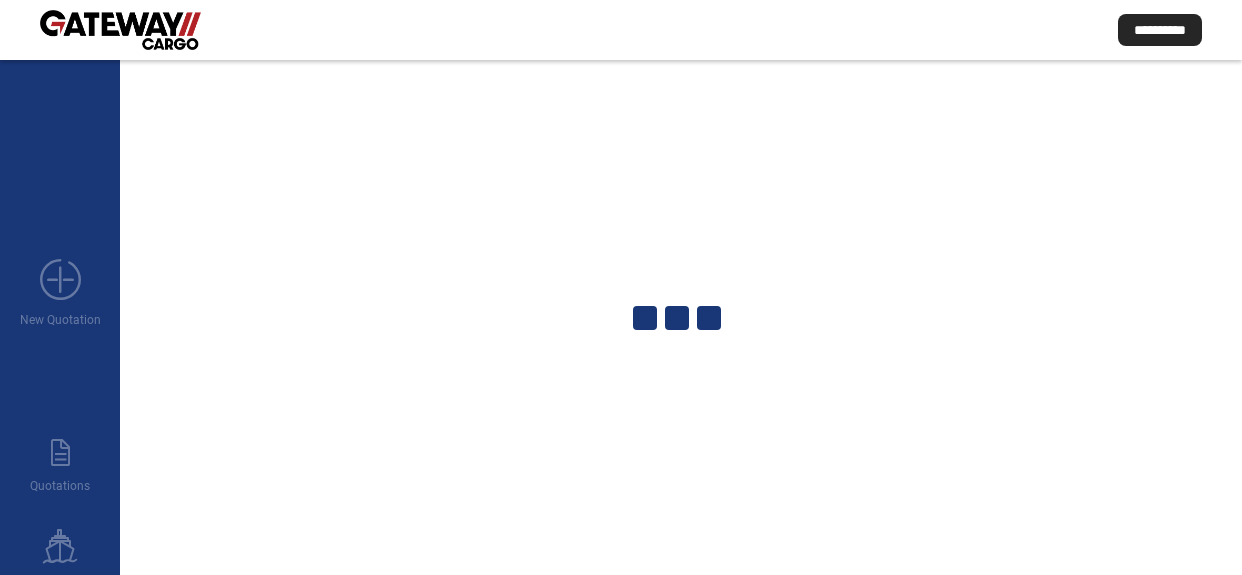 scroll, scrollTop: 0, scrollLeft: 0, axis: both 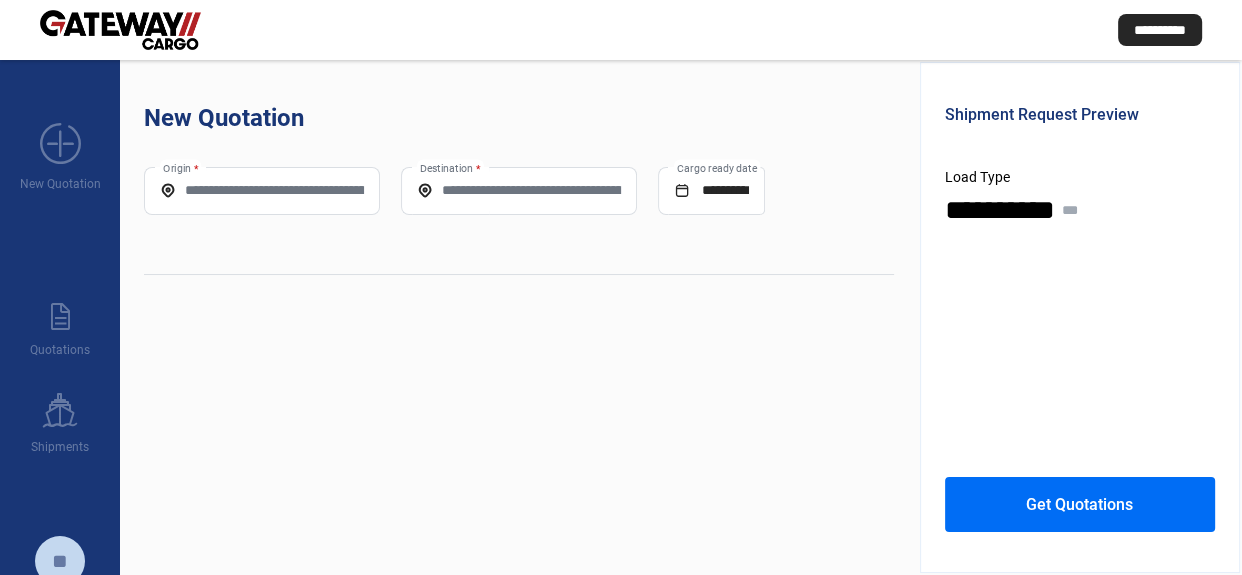 click on "Origin *" at bounding box center [262, 190] 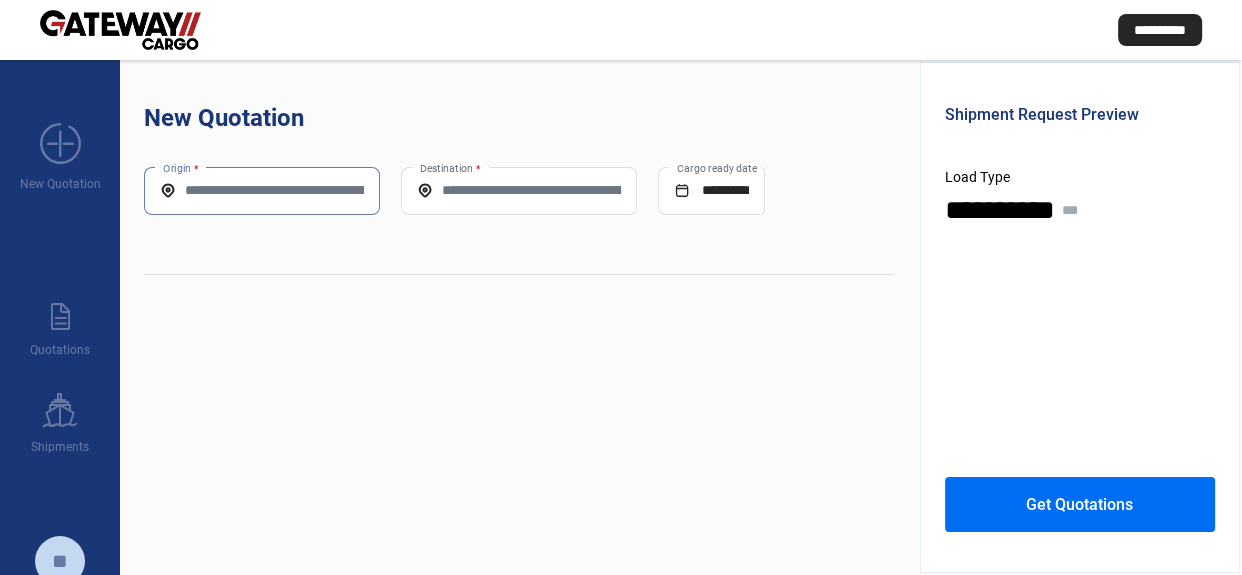 paste on "**********" 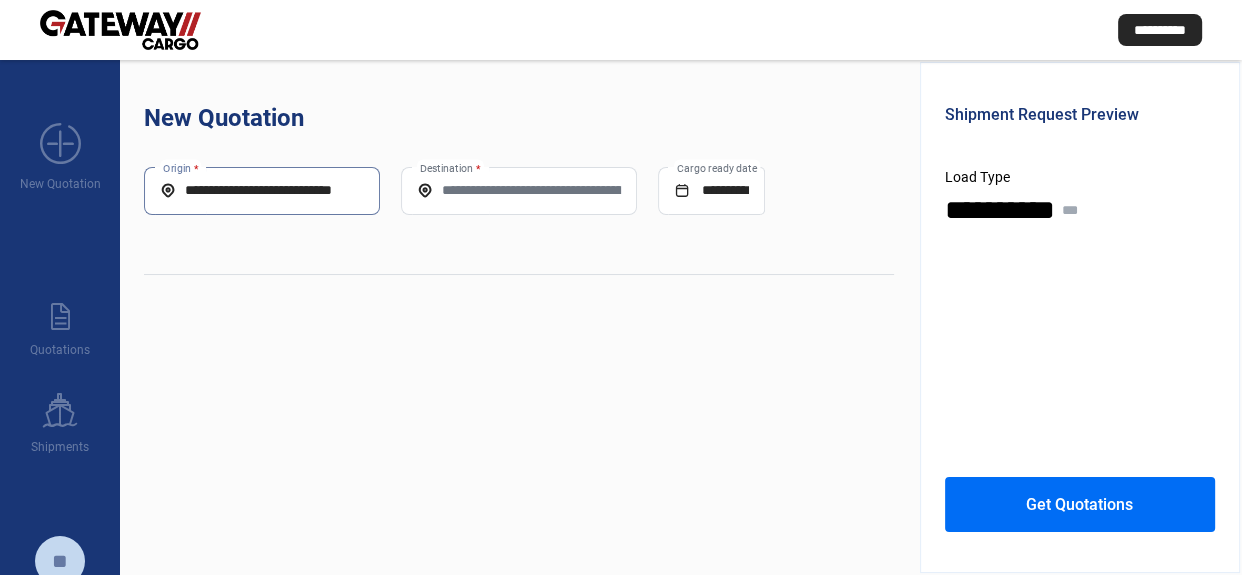 scroll, scrollTop: 0, scrollLeft: 53, axis: horizontal 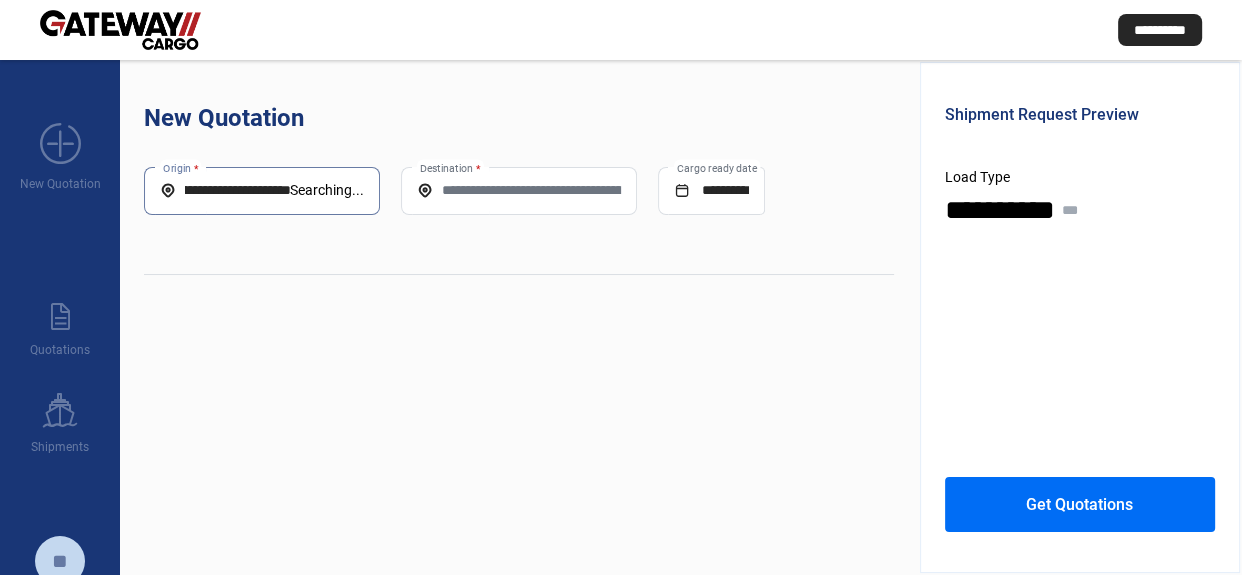 type on "**********" 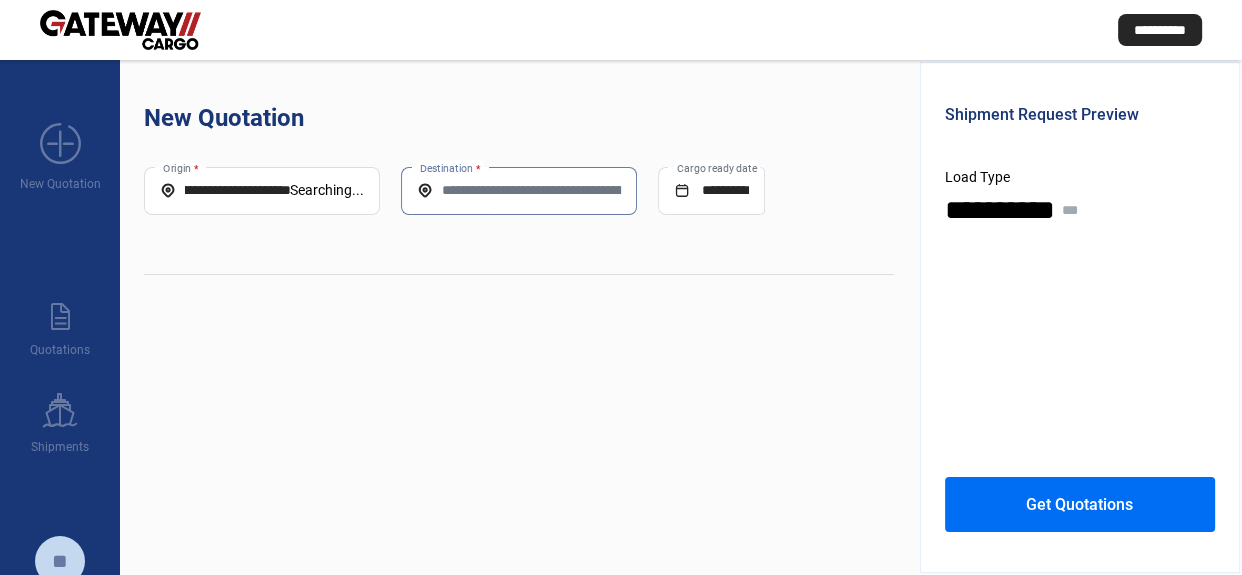 scroll, scrollTop: 0, scrollLeft: 0, axis: both 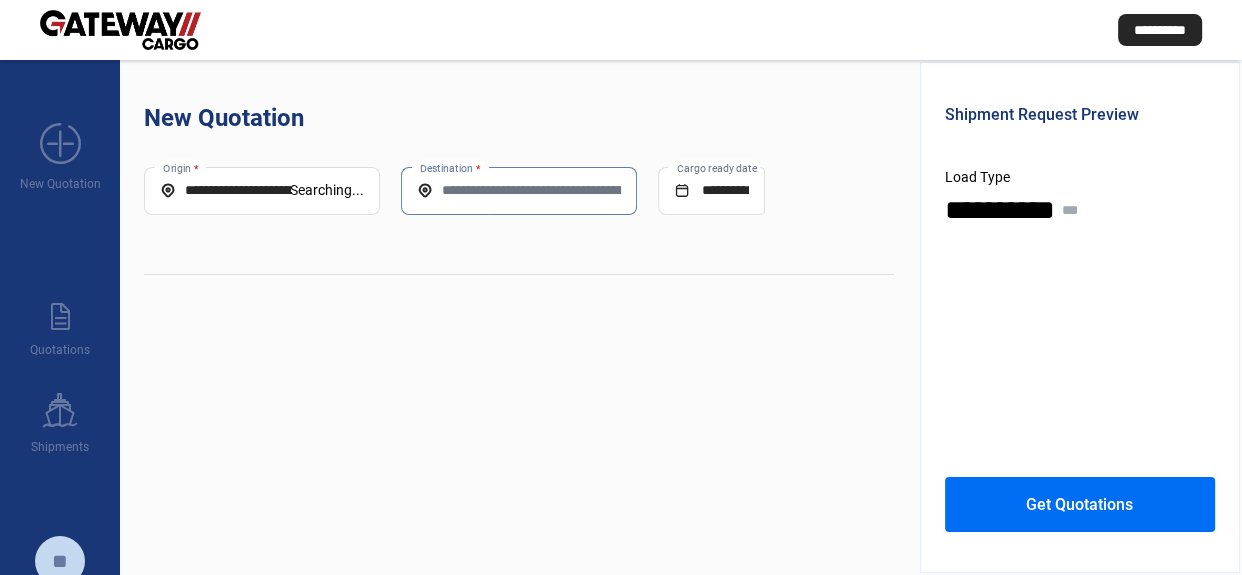 click on "Destination *" at bounding box center [519, 190] 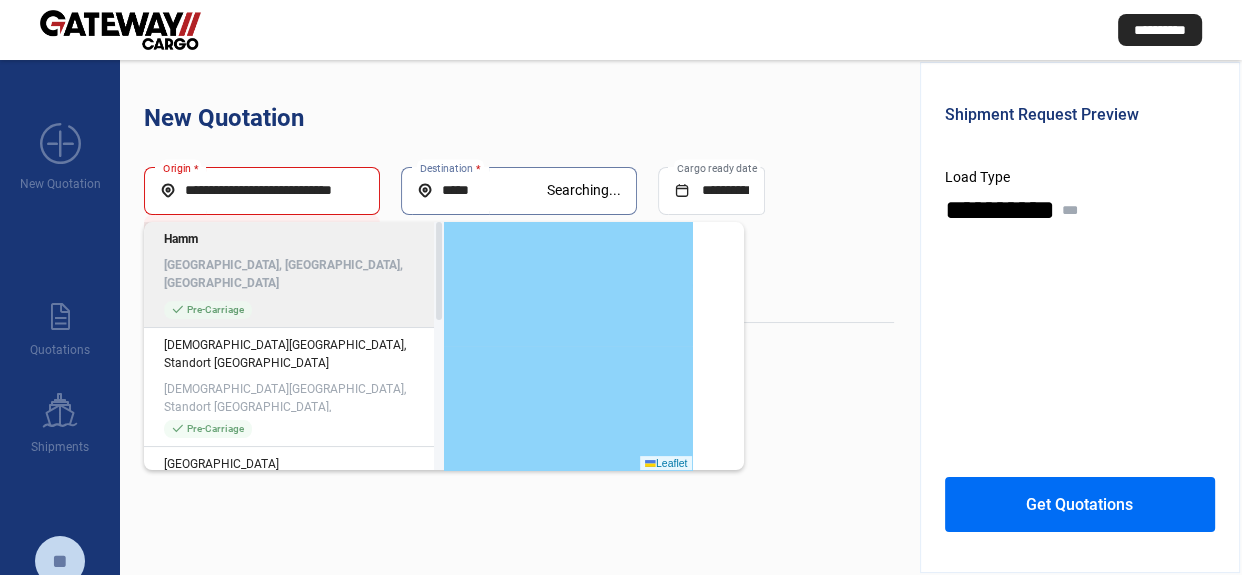 type on "*****" 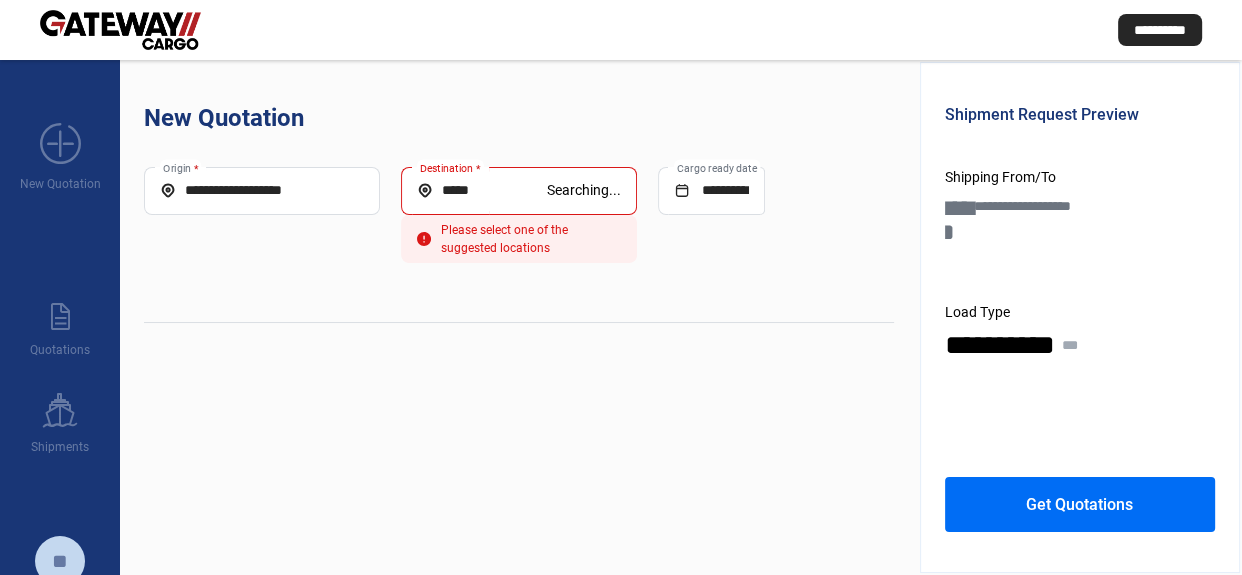 click on "*****" at bounding box center (482, 190) 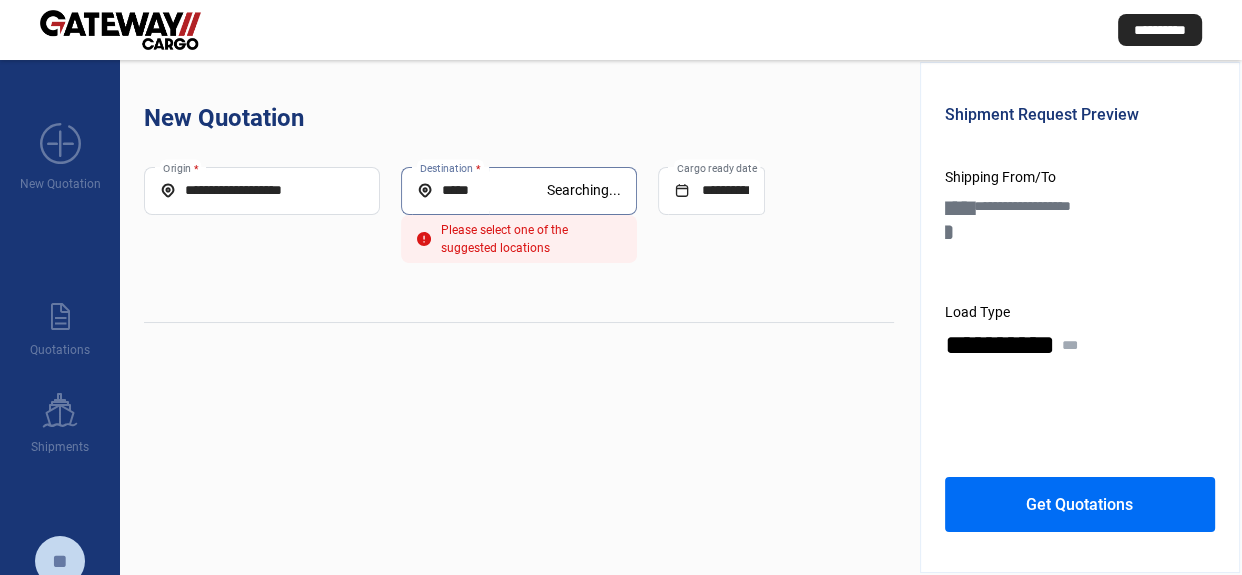 click on "*****" at bounding box center [482, 190] 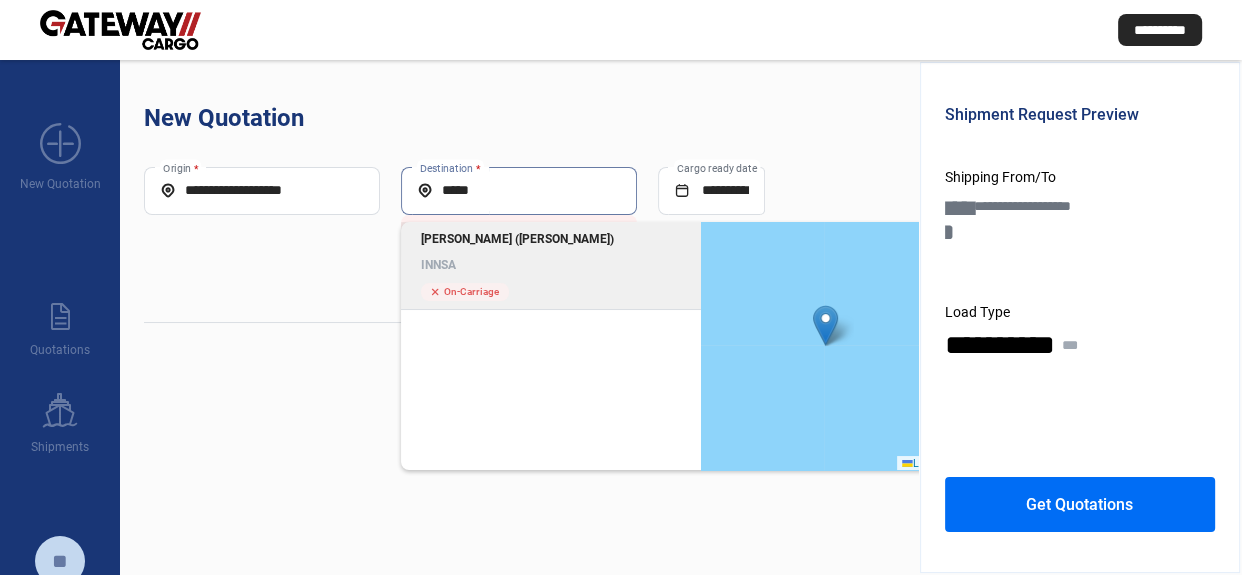click on "[PERSON_NAME] ([PERSON_NAME])" 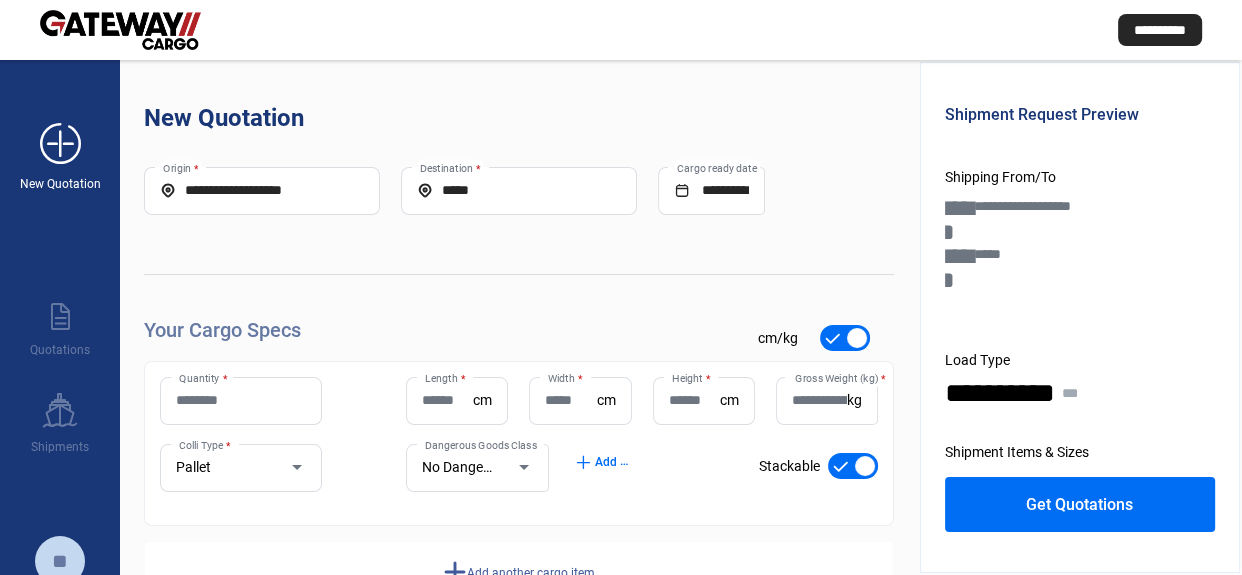 click on "add_new" at bounding box center [60, 144] 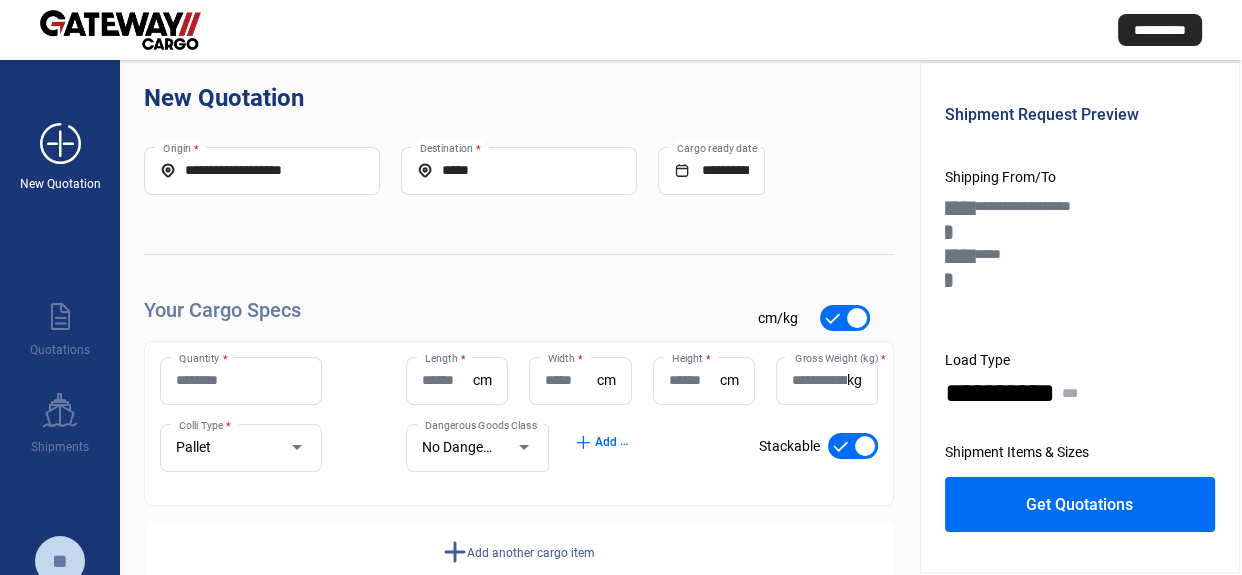 scroll, scrollTop: 0, scrollLeft: 0, axis: both 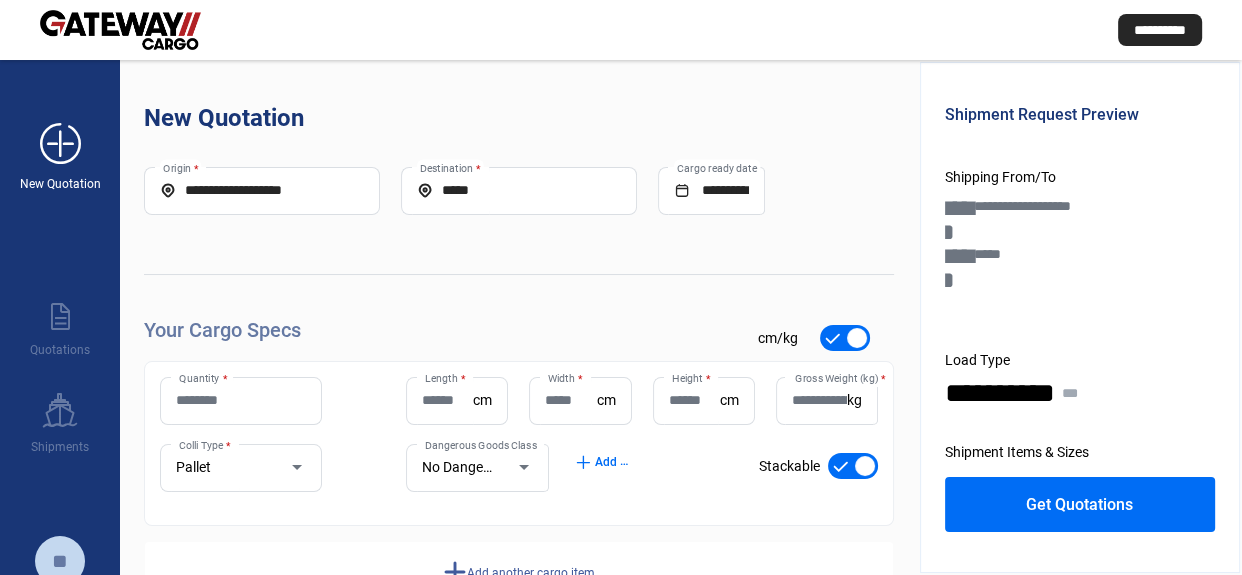 drag, startPoint x: 29, startPoint y: 146, endPoint x: 40, endPoint y: 139, distance: 13.038404 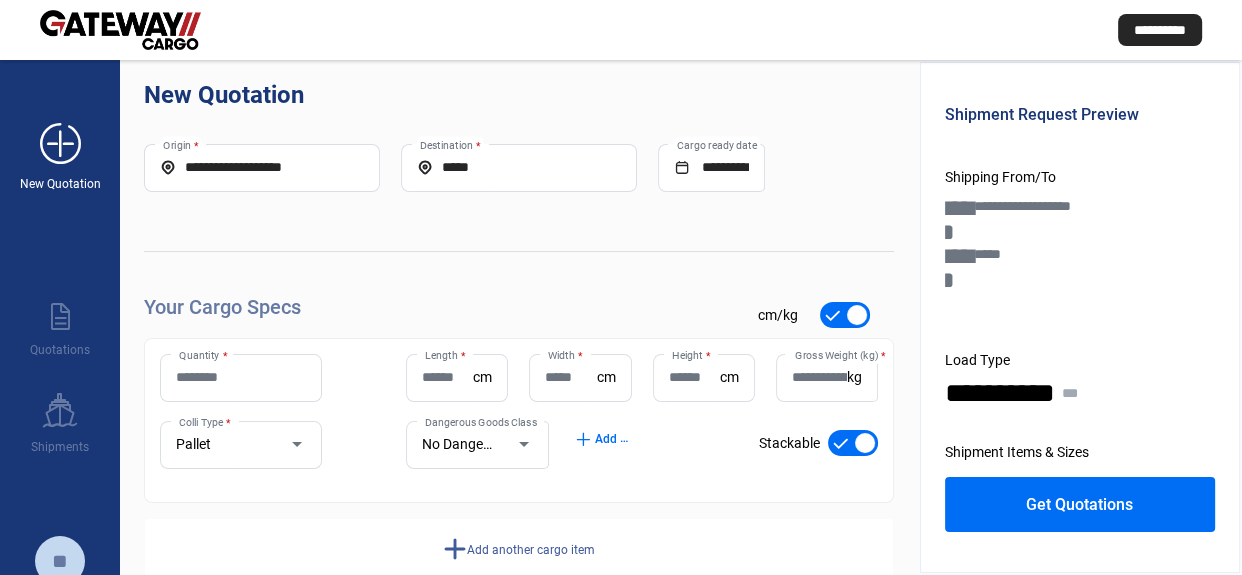scroll, scrollTop: 0, scrollLeft: 0, axis: both 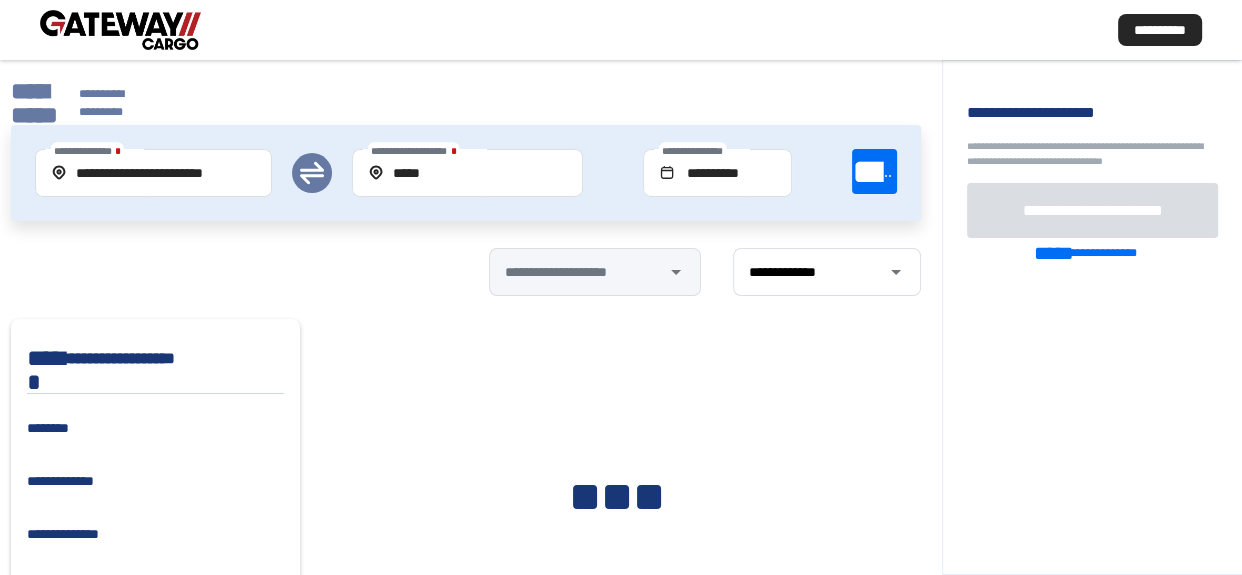 click on "**********" 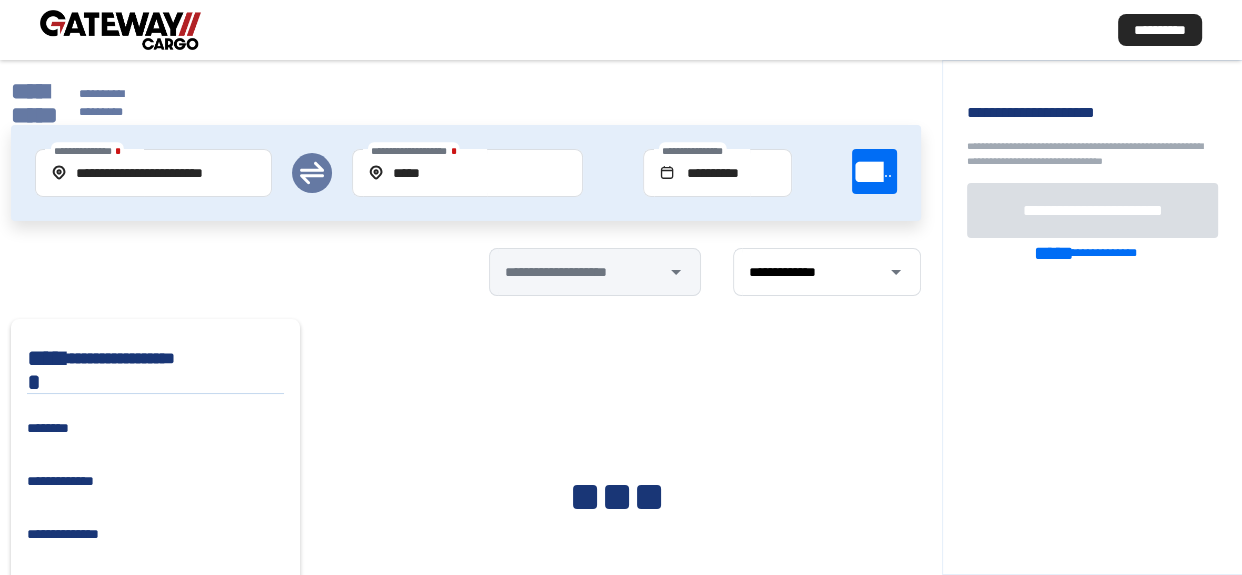 click on "**********" 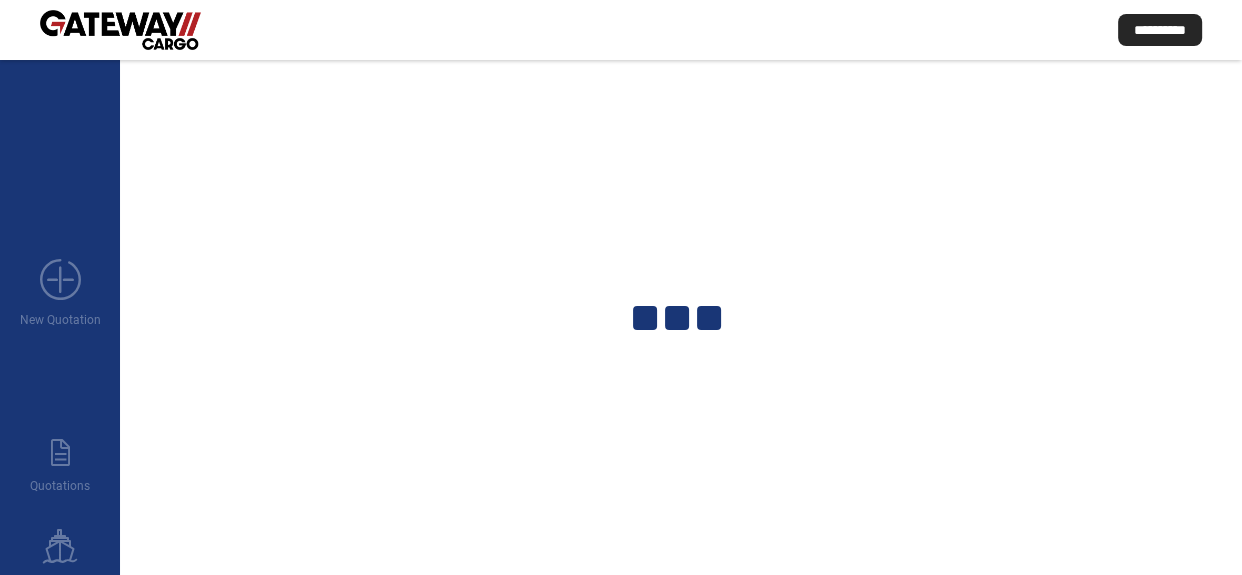 click on "add_new  New Quotation paper_text  Quotations ship  Shipments ** sign_out  question" at bounding box center [60, 575] 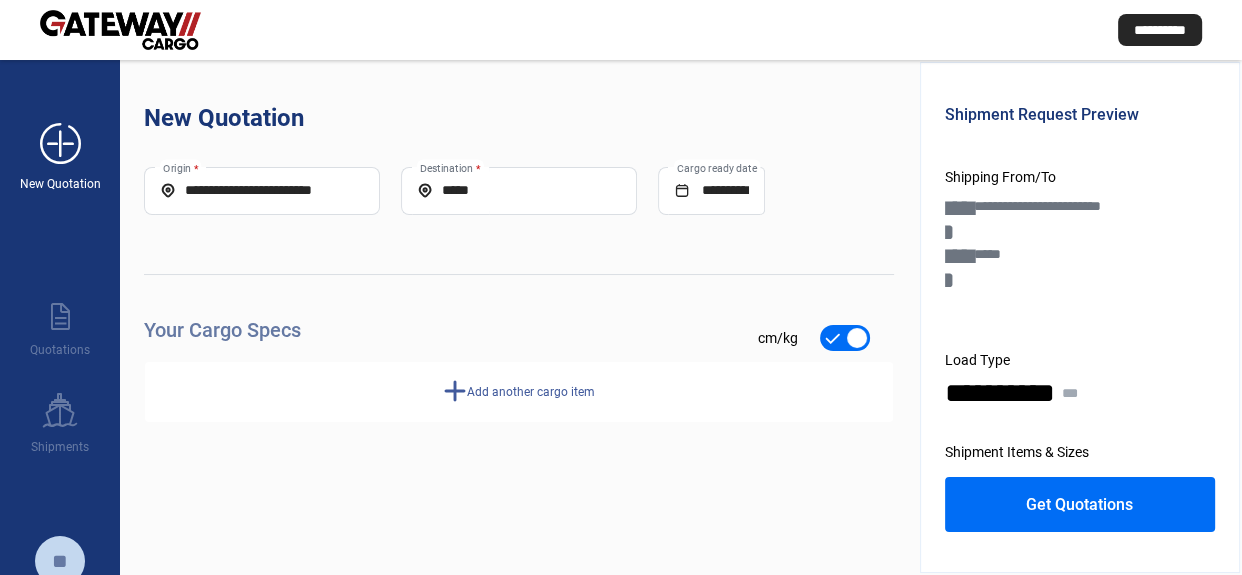 click on "add_new" at bounding box center [60, 144] 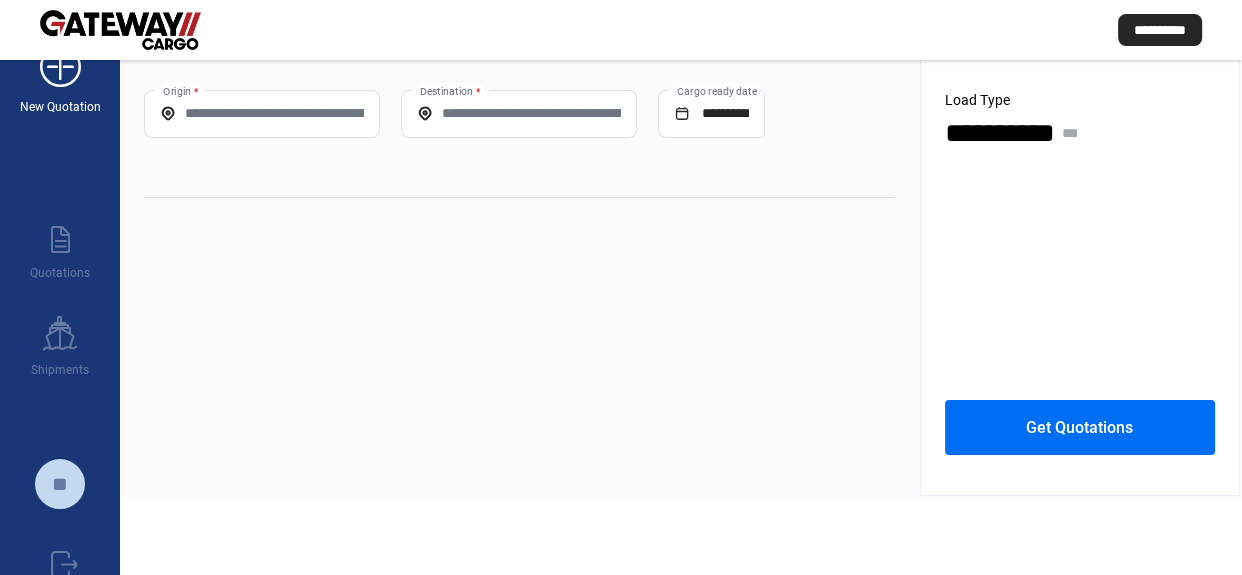 scroll, scrollTop: 0, scrollLeft: 0, axis: both 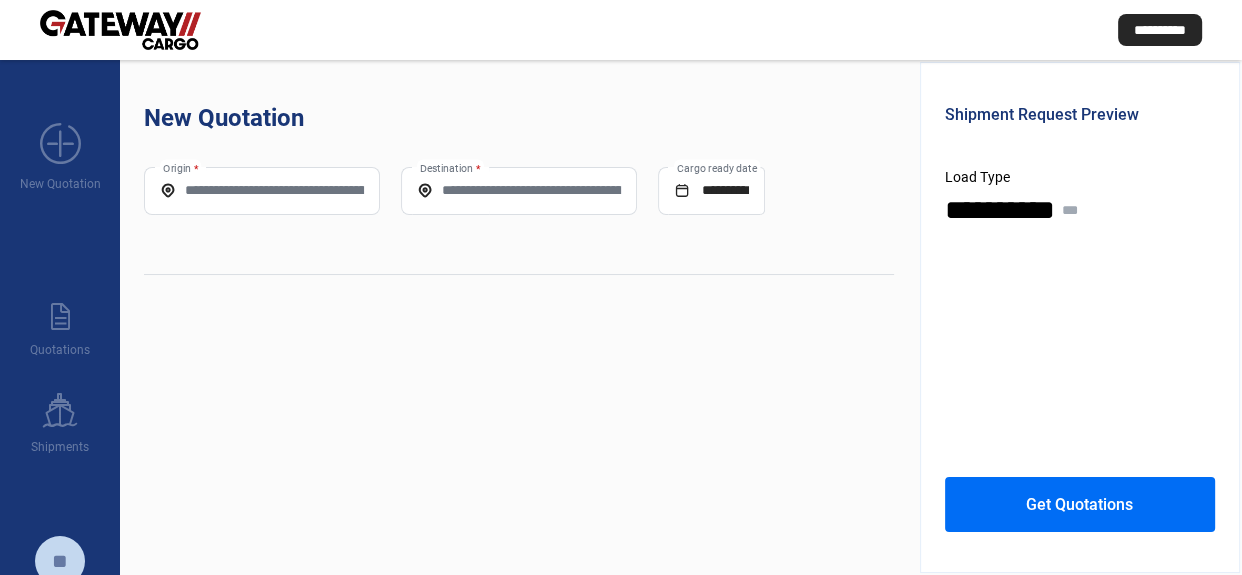 click on "Origin *" at bounding box center [262, 190] 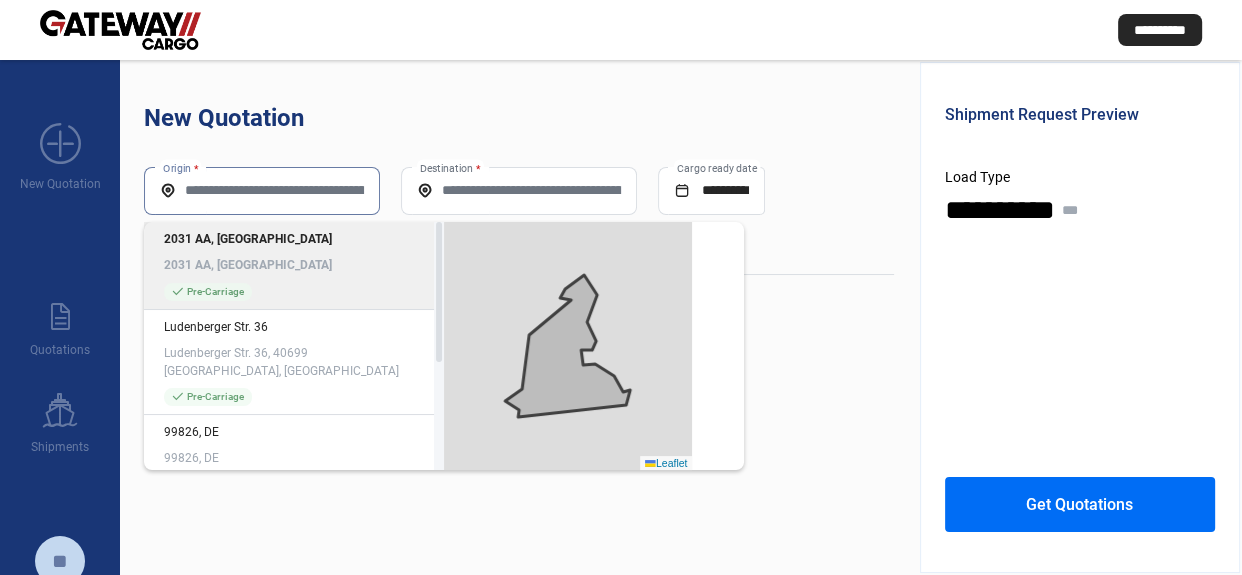 paste on "**********" 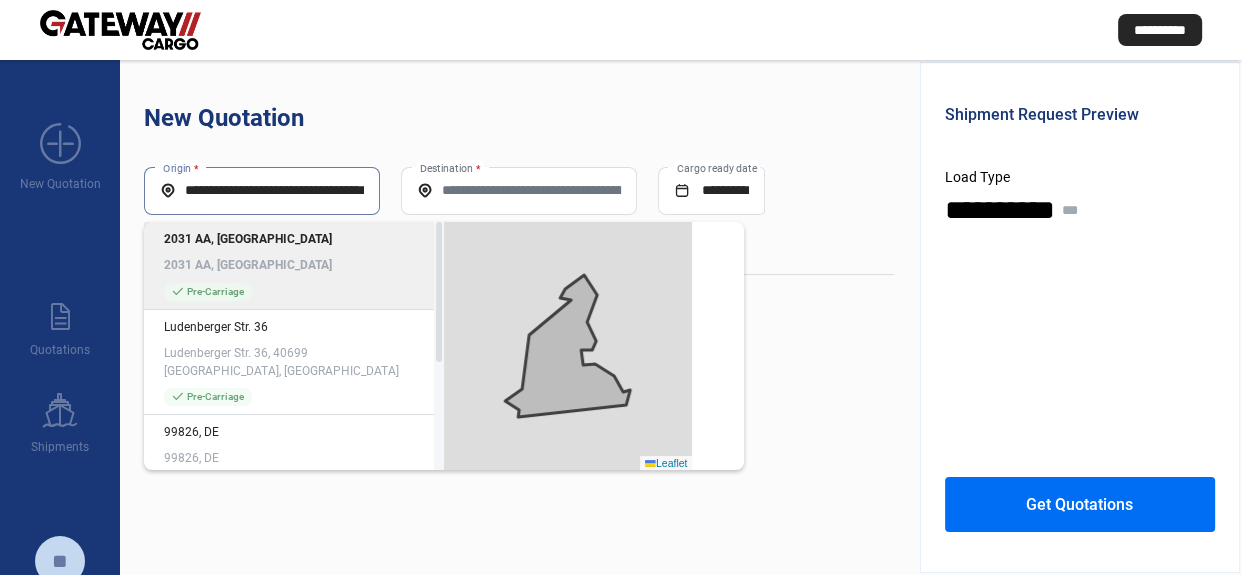 scroll, scrollTop: 0, scrollLeft: 68, axis: horizontal 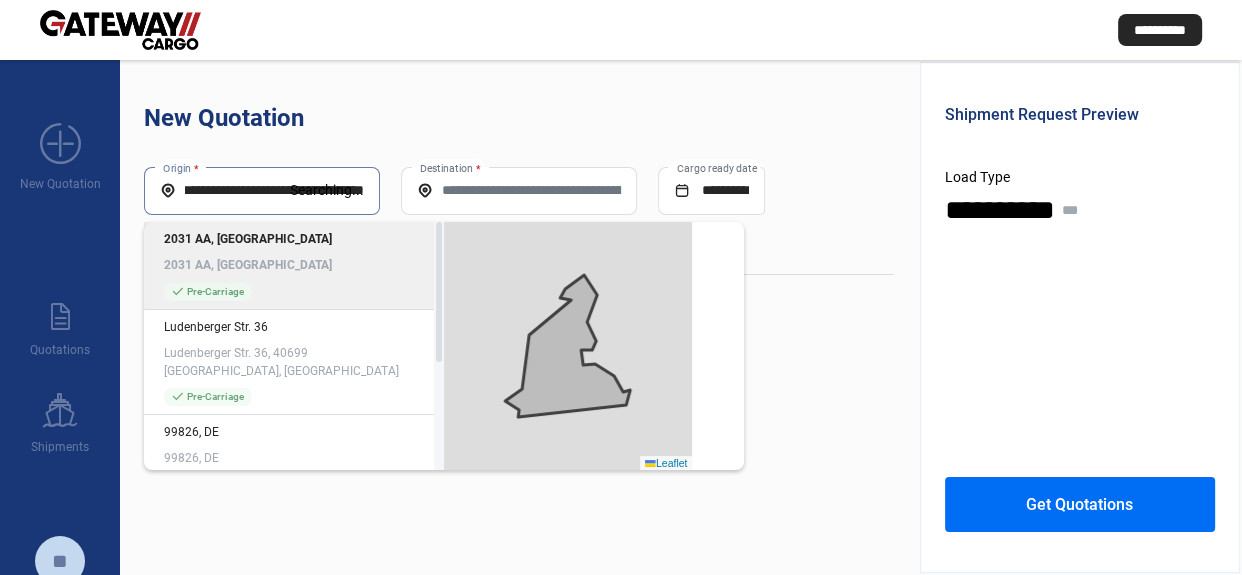 type on "**********" 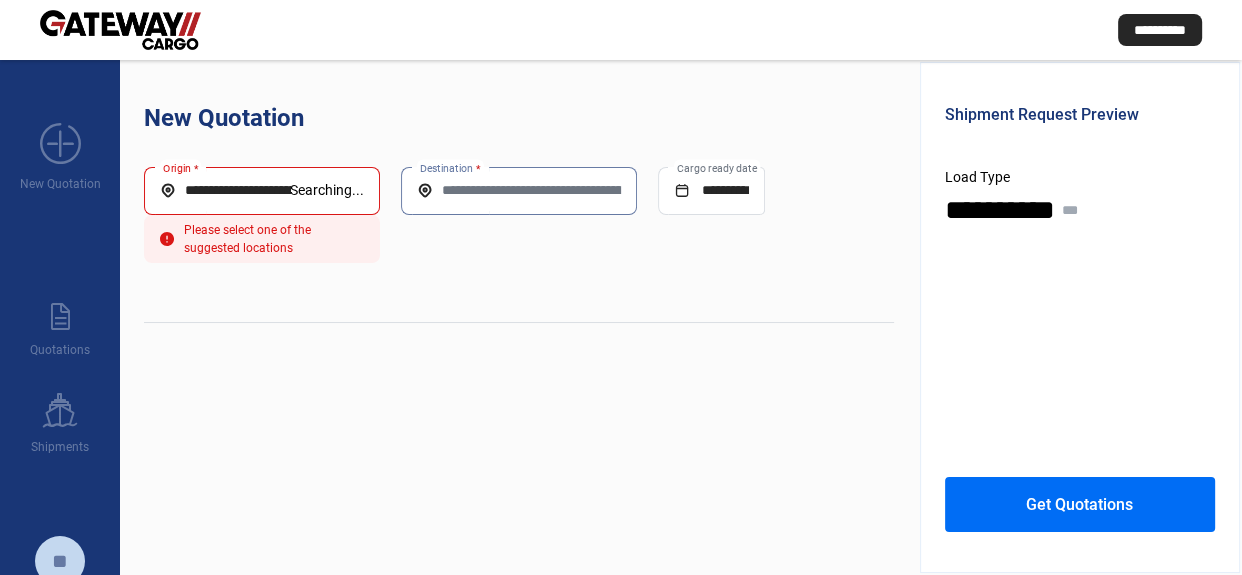 click on "Destination *" at bounding box center [519, 190] 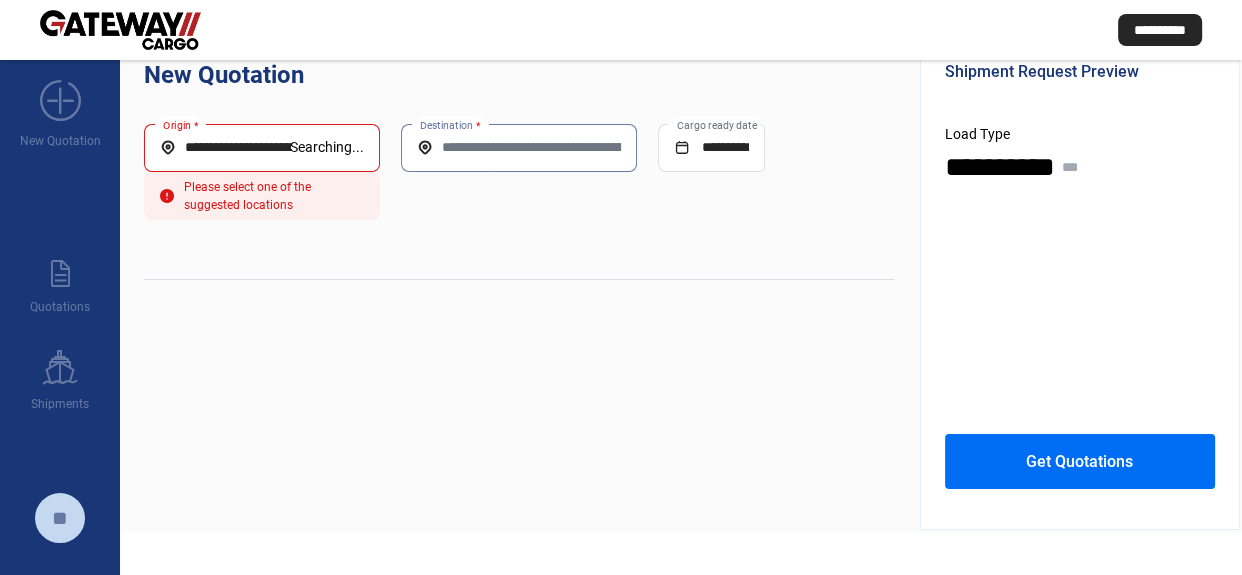 scroll, scrollTop: 0, scrollLeft: 0, axis: both 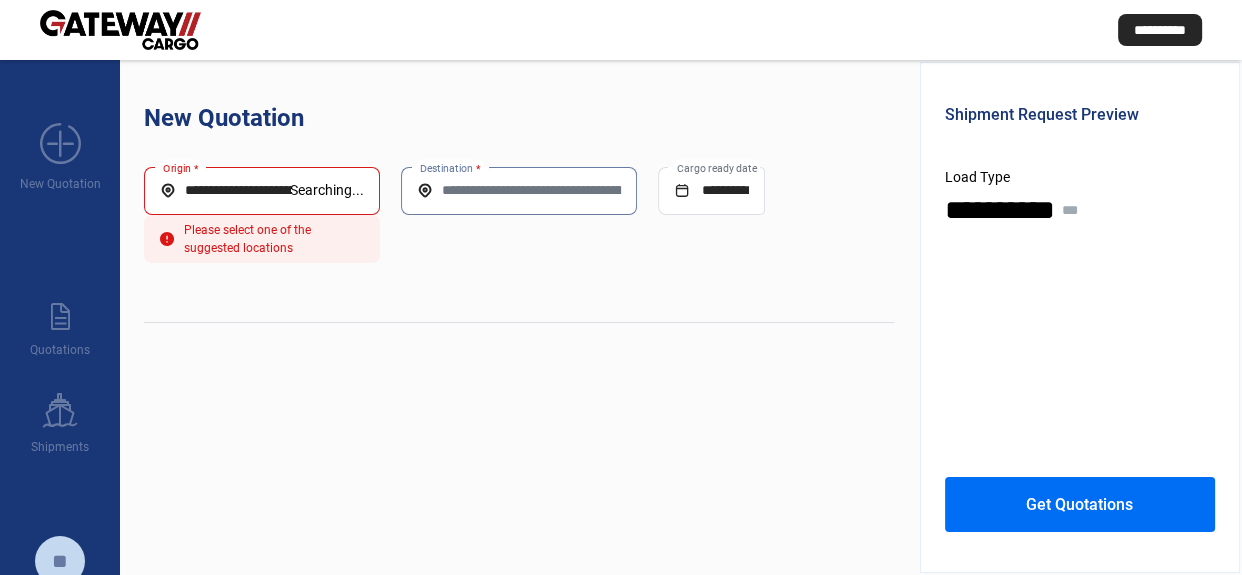 click on "**********" at bounding box center (225, 190) 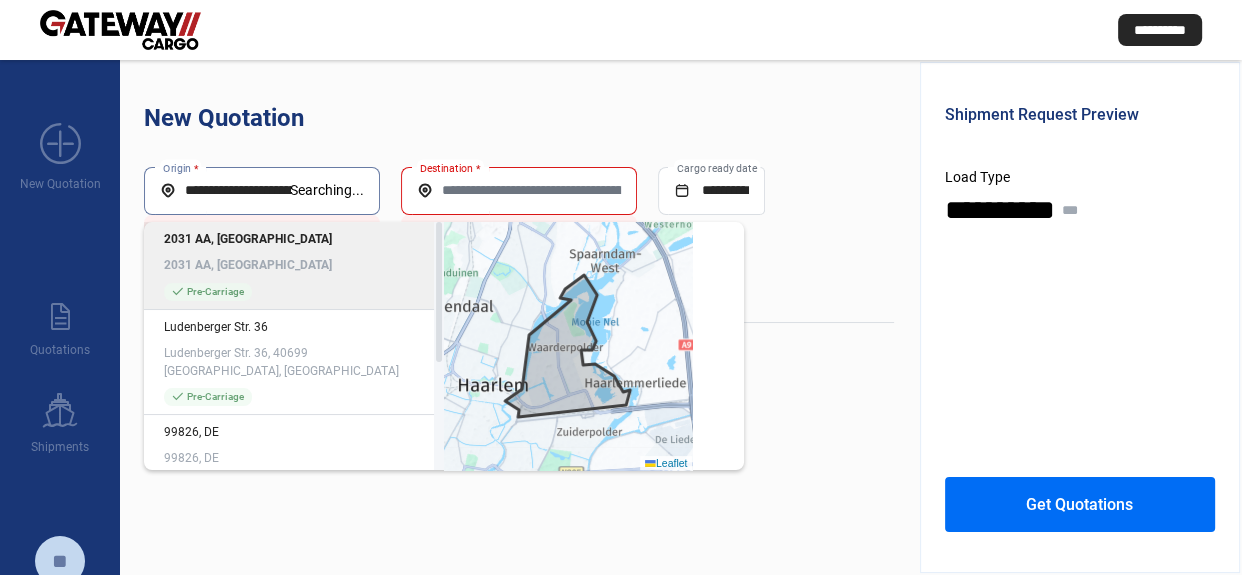 click on "Destination *" 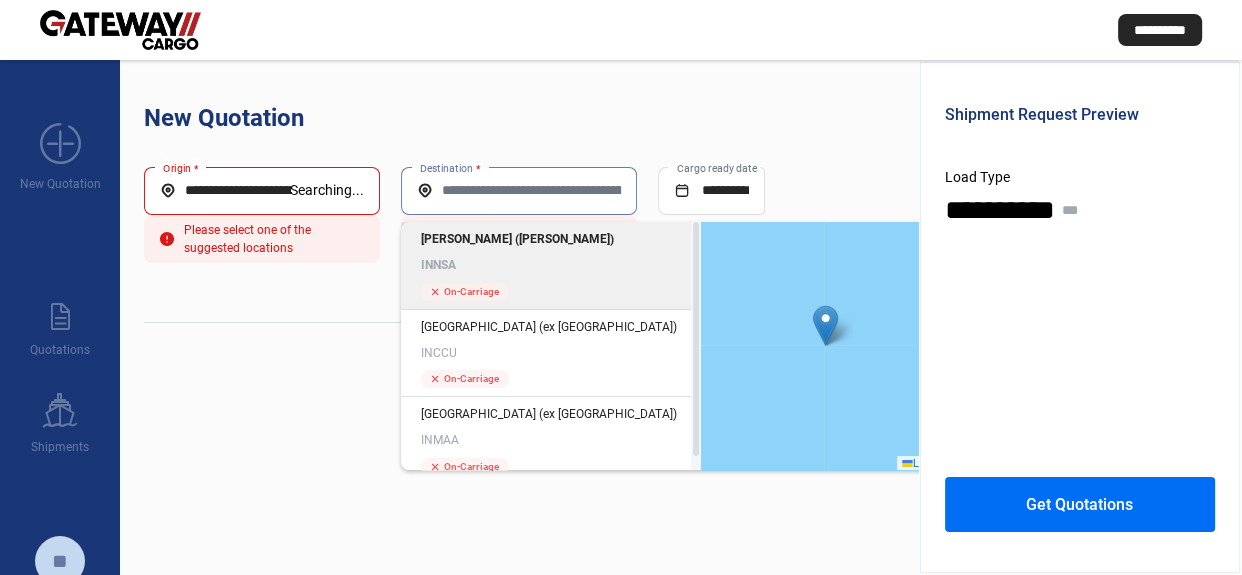 click on "INNSA" 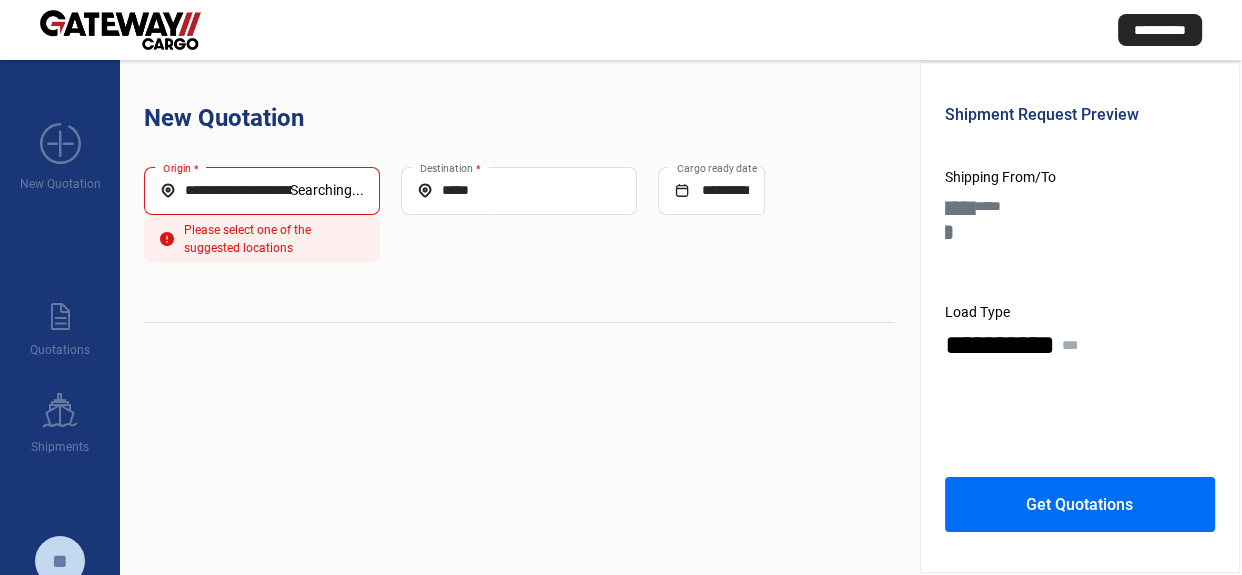 scroll, scrollTop: 0, scrollLeft: 141, axis: horizontal 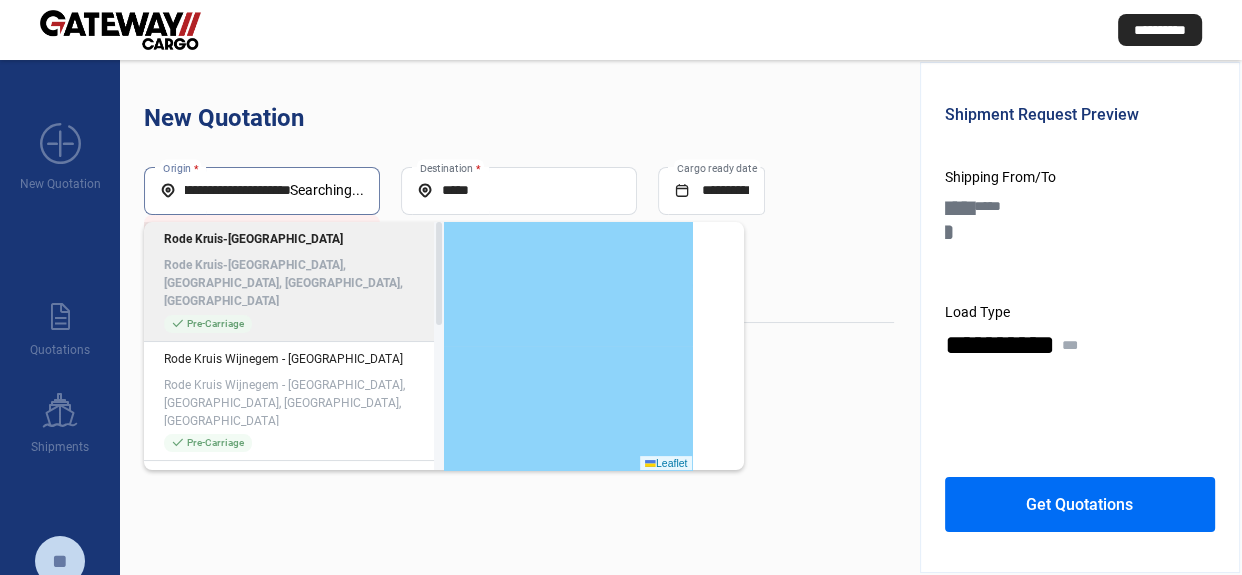 click on "**********" 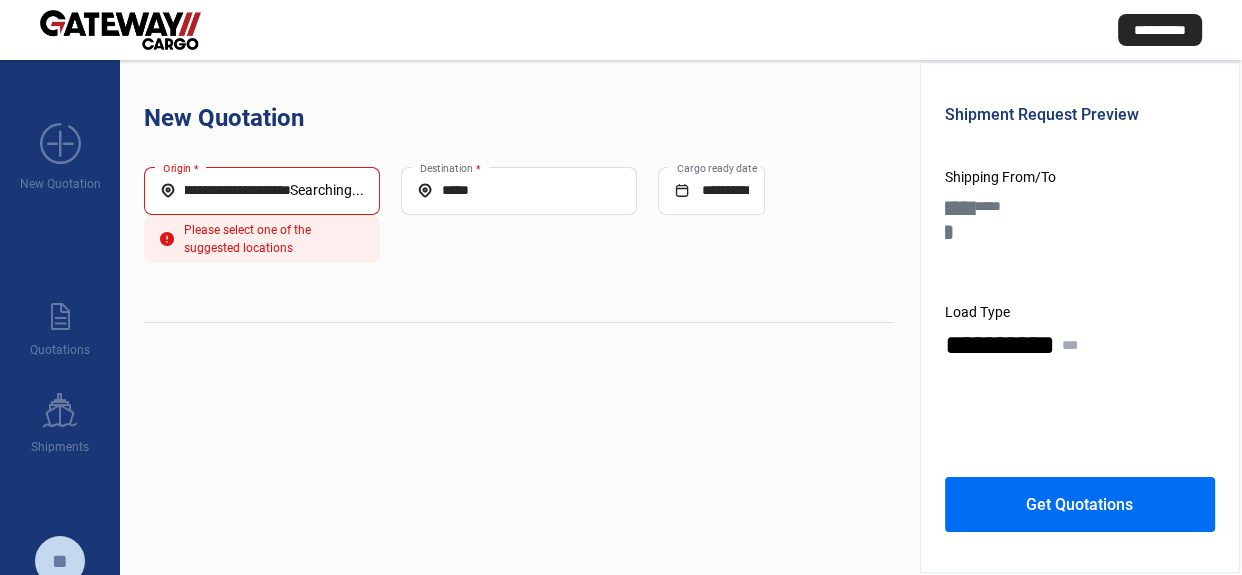 scroll, scrollTop: 0, scrollLeft: 0, axis: both 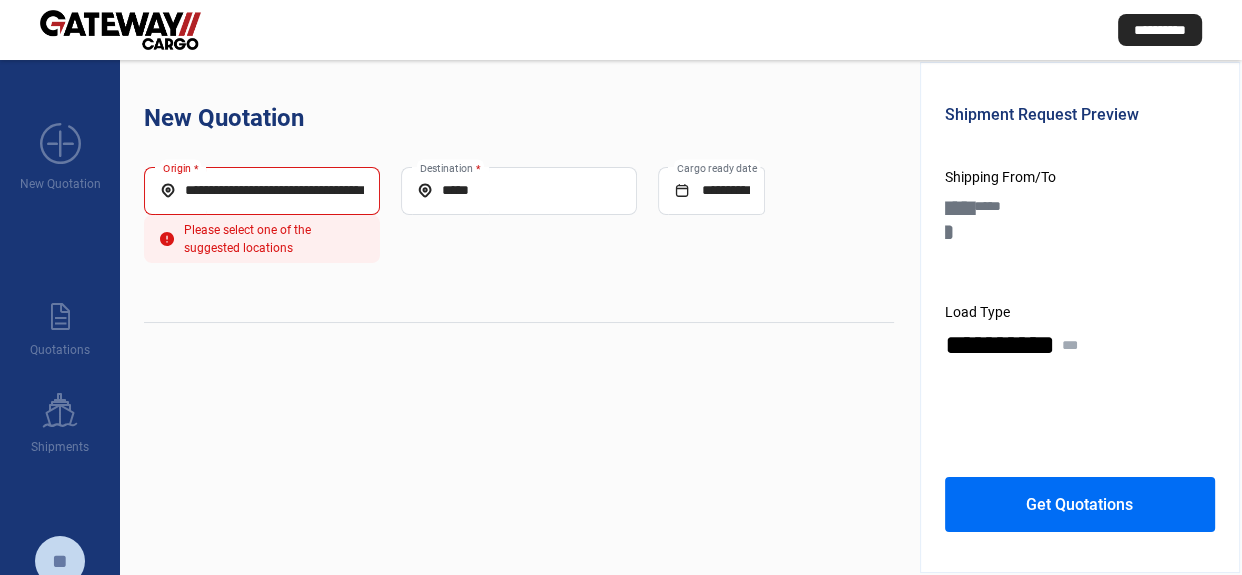 click on "**********" at bounding box center [262, 190] 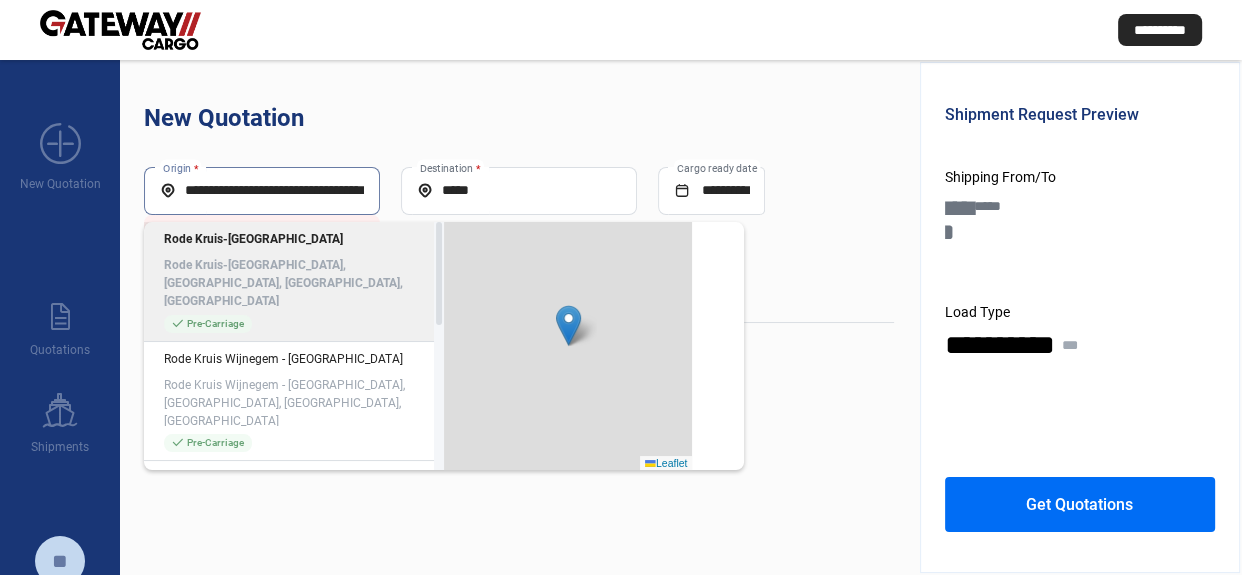 click on "**********" at bounding box center (262, 190) 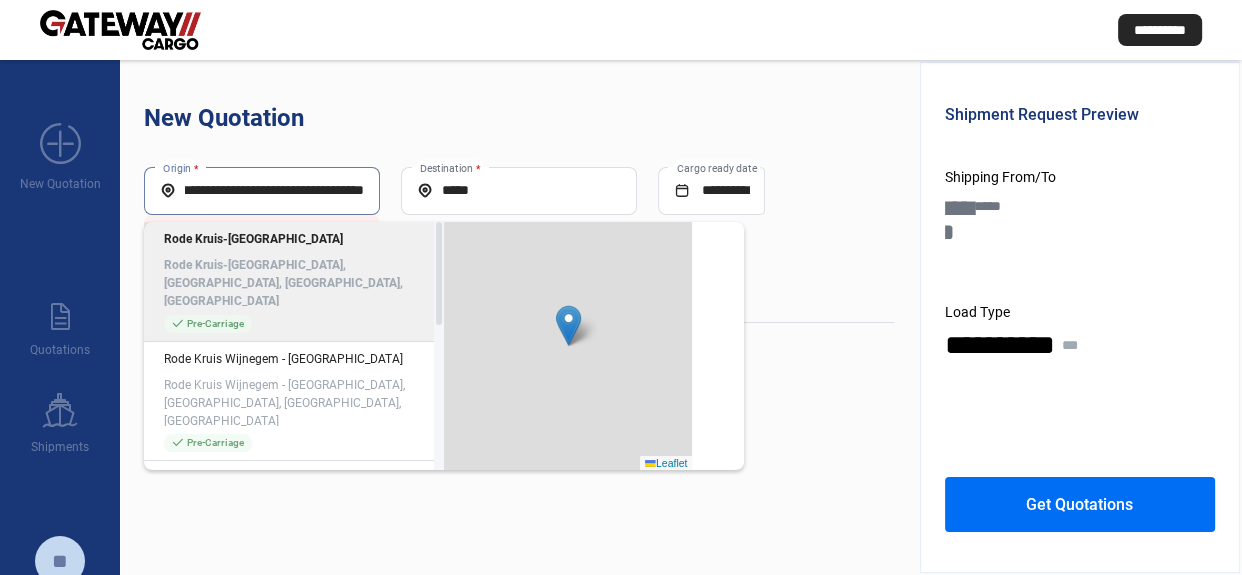 drag, startPoint x: 263, startPoint y: 196, endPoint x: 390, endPoint y: 206, distance: 127.39309 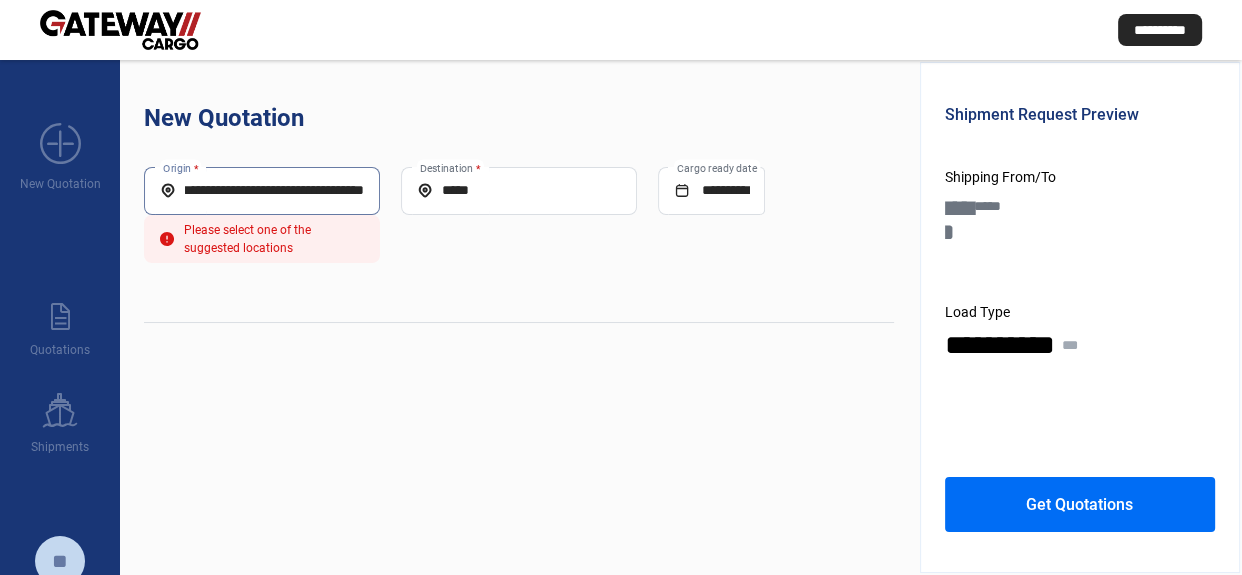 click on "**********" at bounding box center [262, 190] 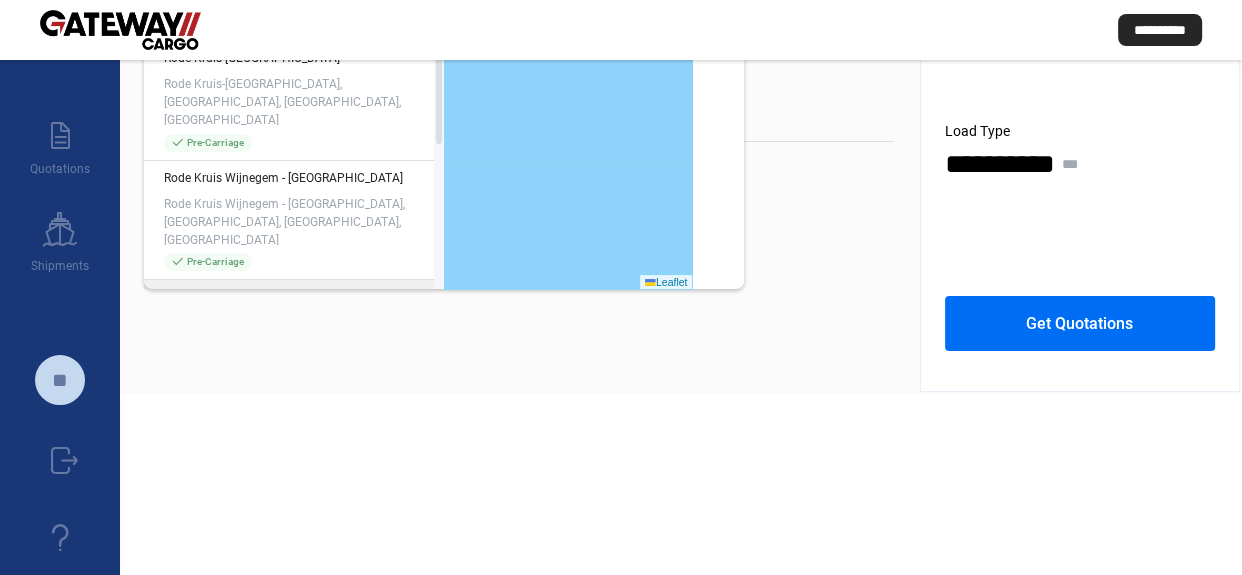 scroll, scrollTop: 0, scrollLeft: 0, axis: both 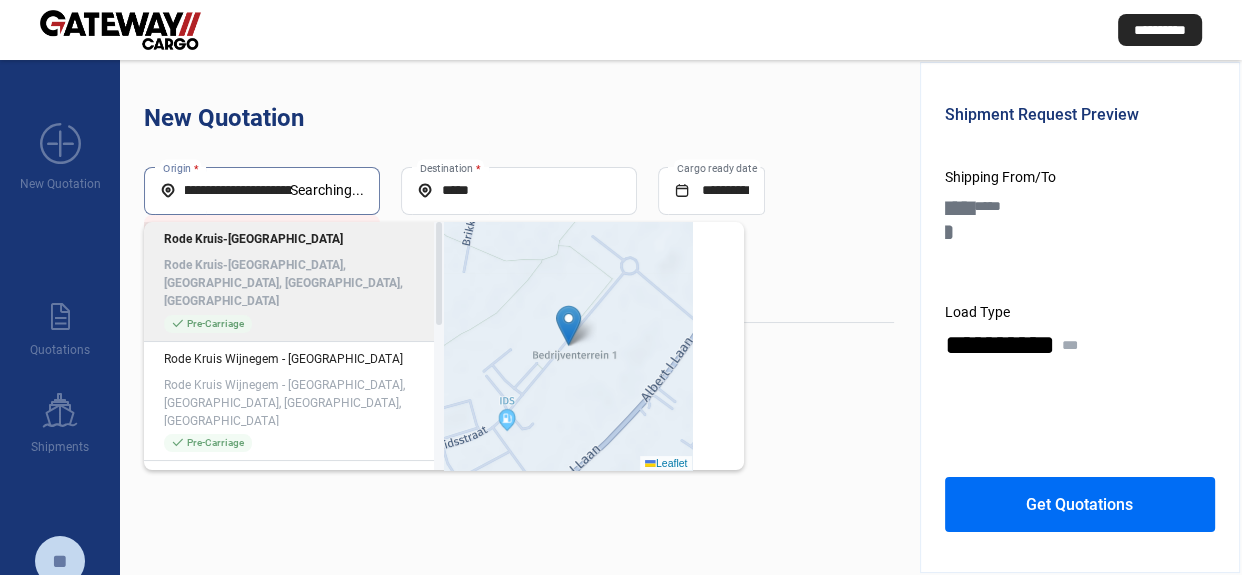 click on "**********" 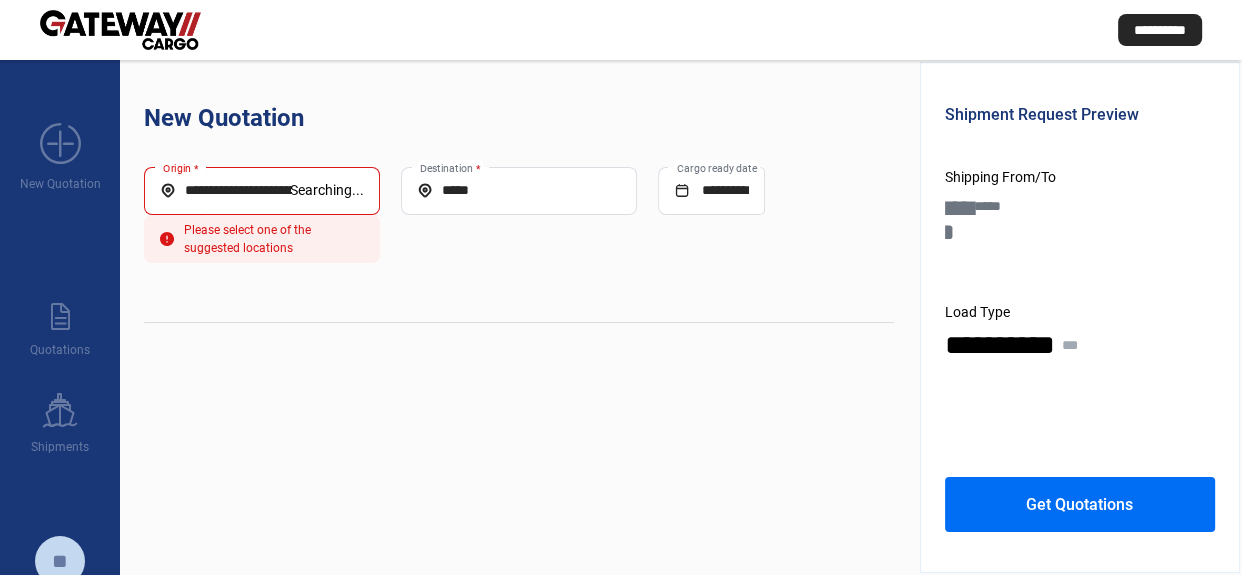 scroll, scrollTop: 0, scrollLeft: 68, axis: horizontal 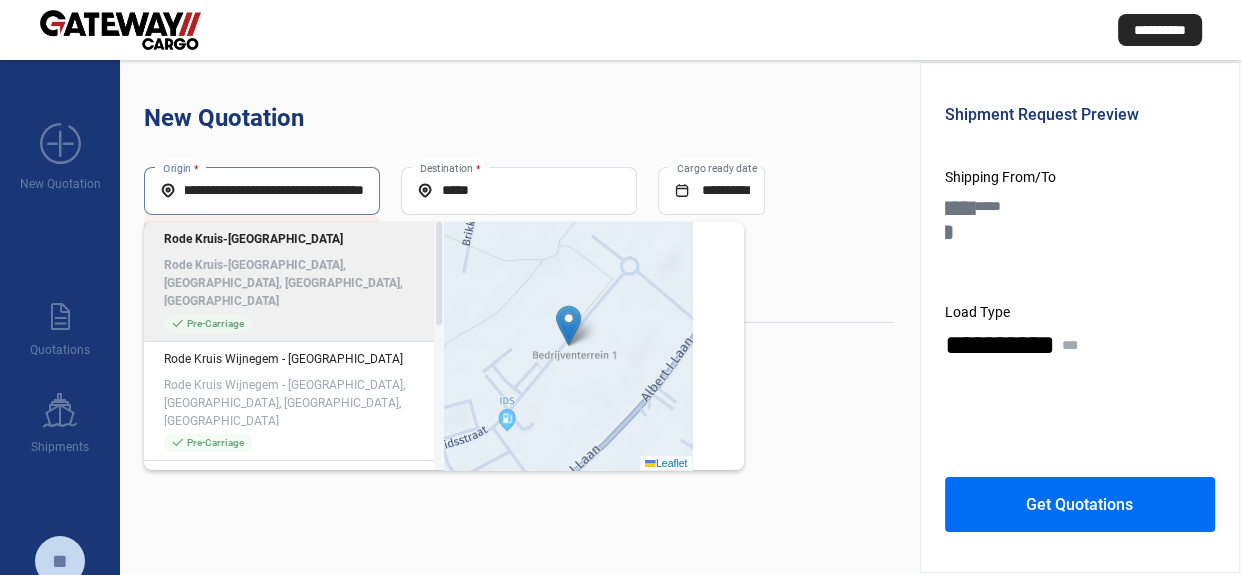 drag, startPoint x: 281, startPoint y: 192, endPoint x: 377, endPoint y: 241, distance: 107.78219 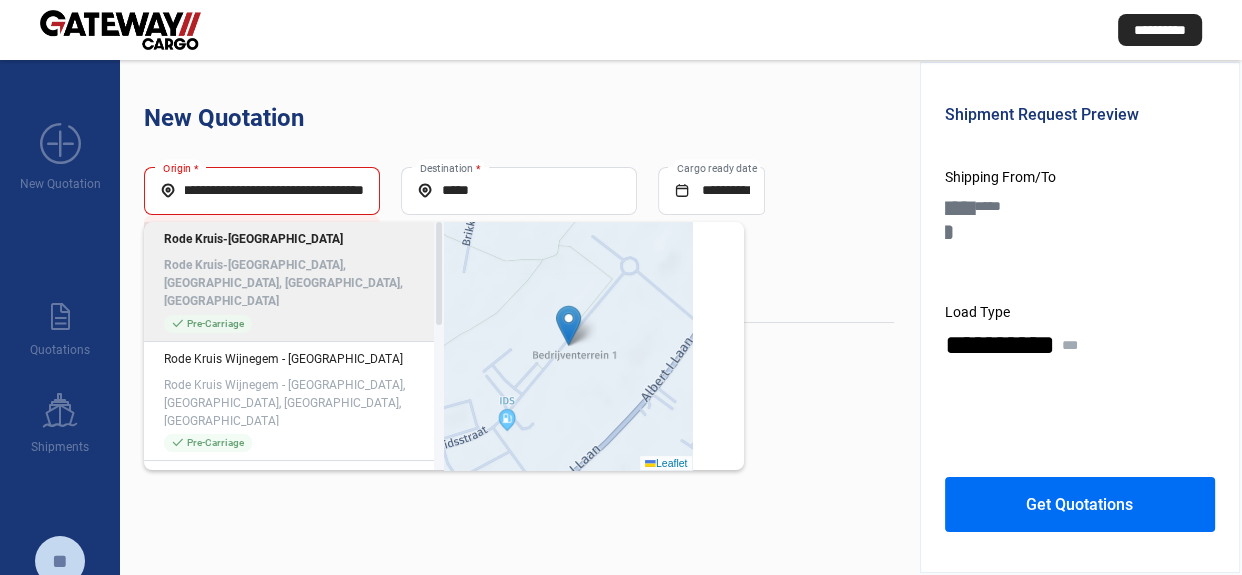 click on "**********" 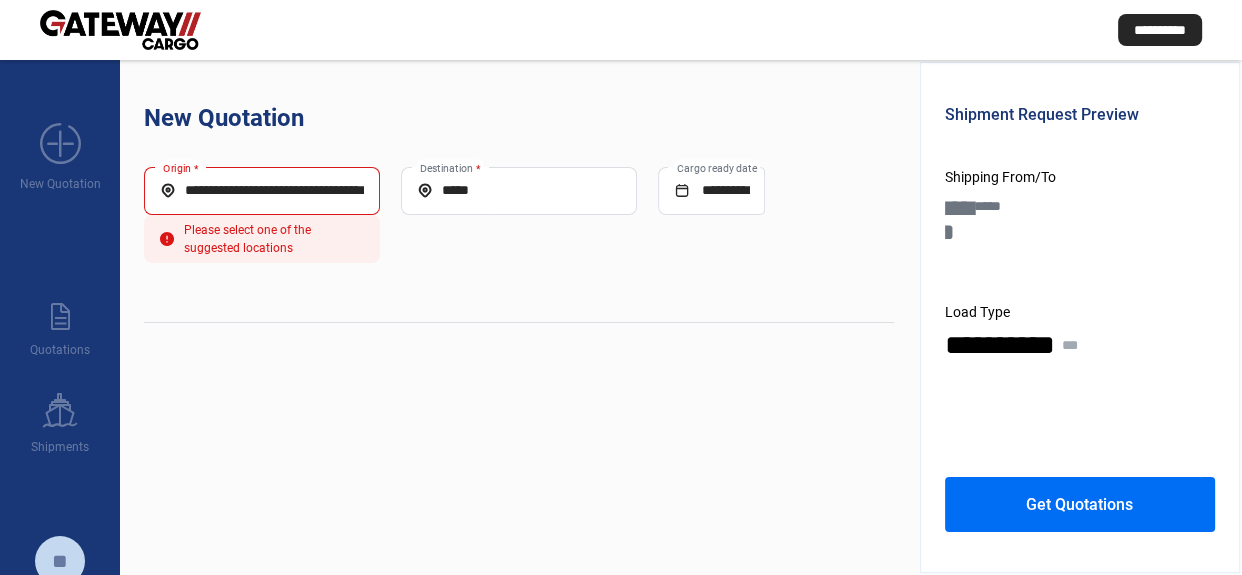 click on "**********" at bounding box center (262, 190) 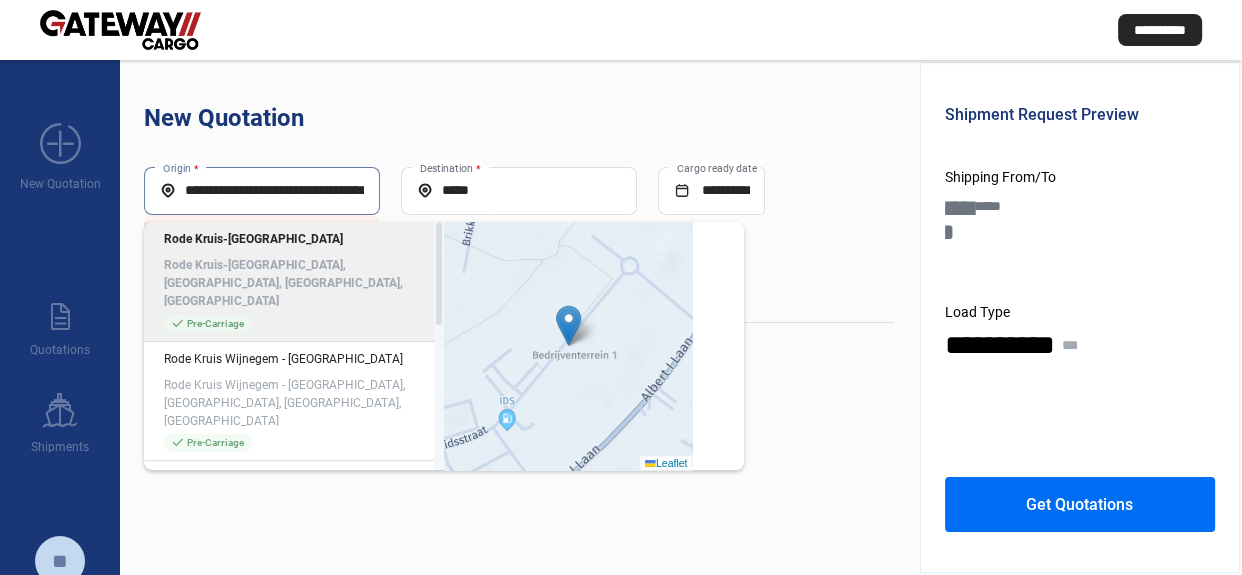 click on "**********" at bounding box center [262, 190] 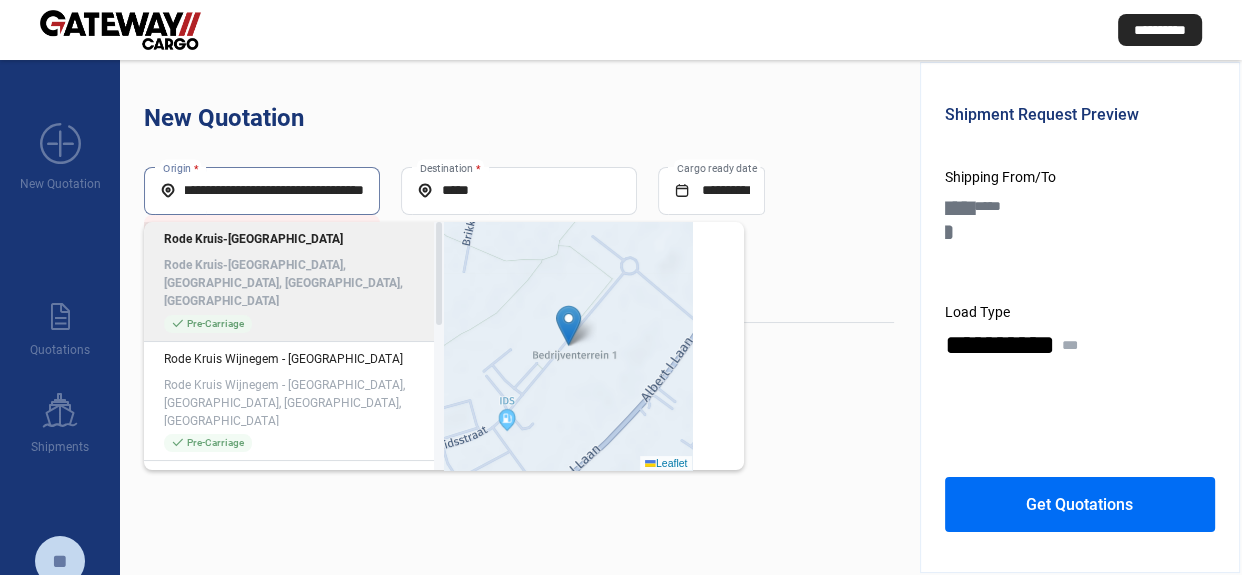 drag, startPoint x: 321, startPoint y: 192, endPoint x: 395, endPoint y: 226, distance: 81.437096 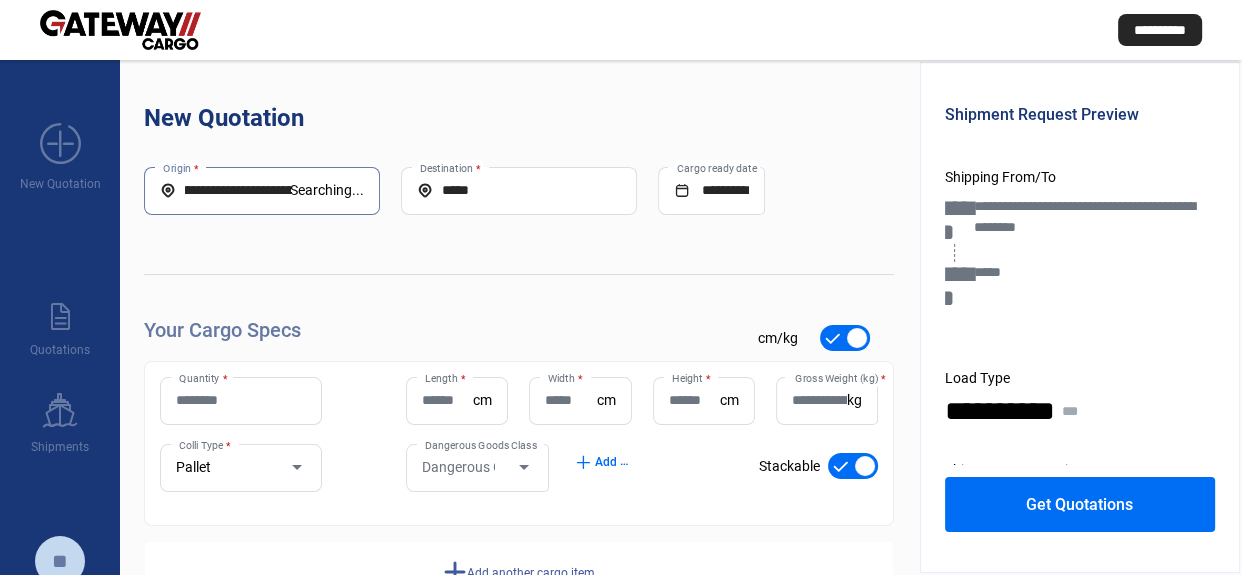 scroll, scrollTop: 0, scrollLeft: 0, axis: both 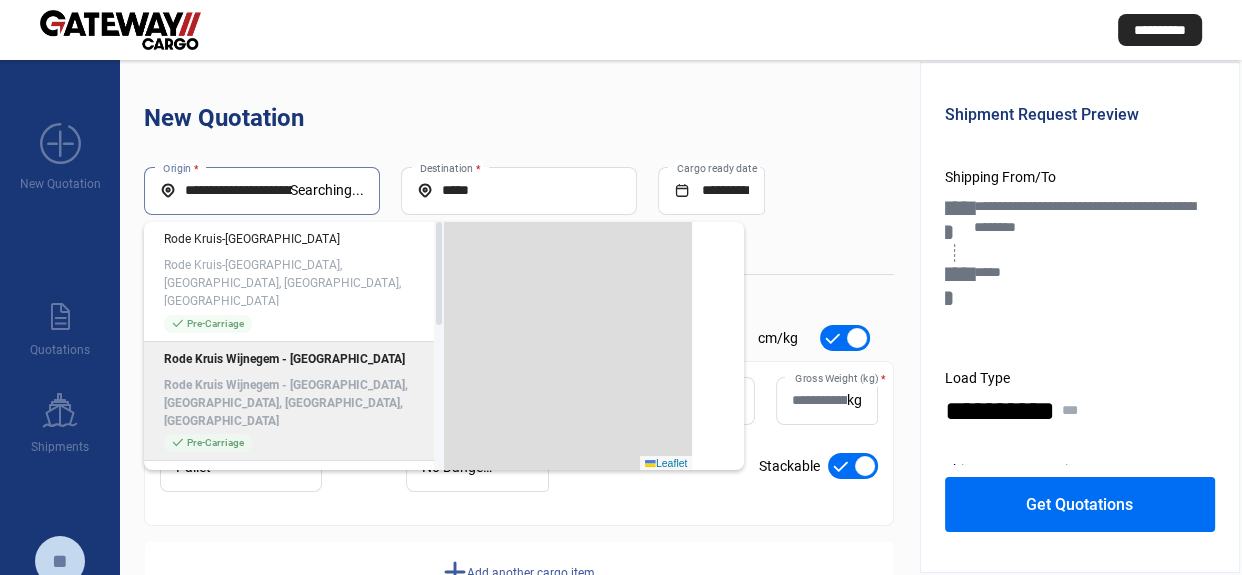 click on "Rode Kruis Wijnegem - [GEOGRAPHIC_DATA], [GEOGRAPHIC_DATA], [GEOGRAPHIC_DATA], [GEOGRAPHIC_DATA]" 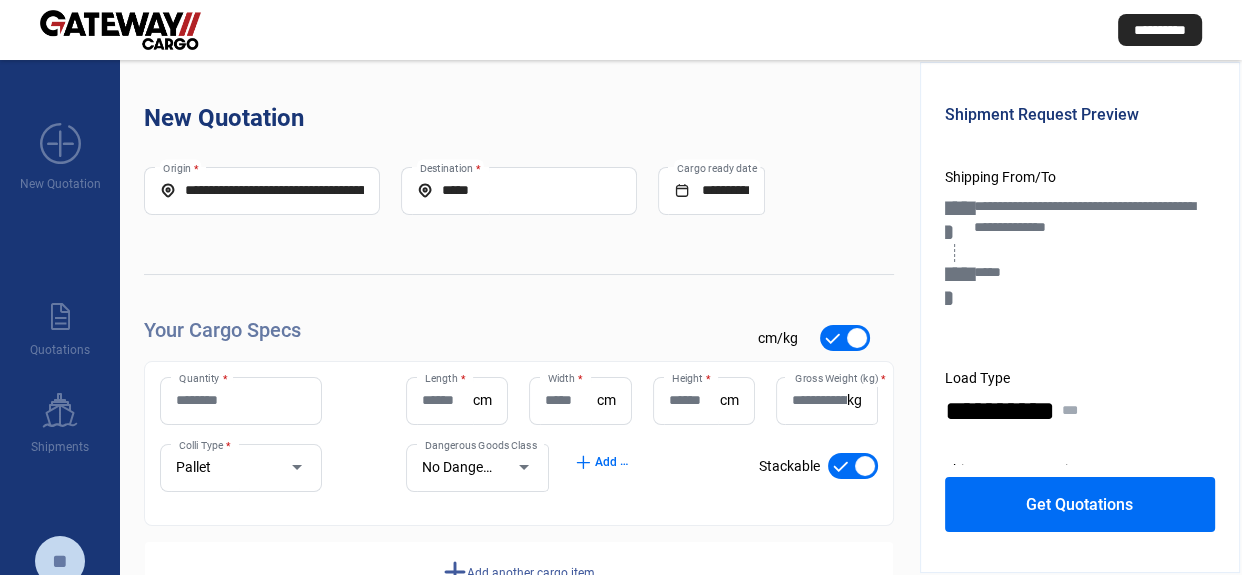 click on "**********" at bounding box center [262, 190] 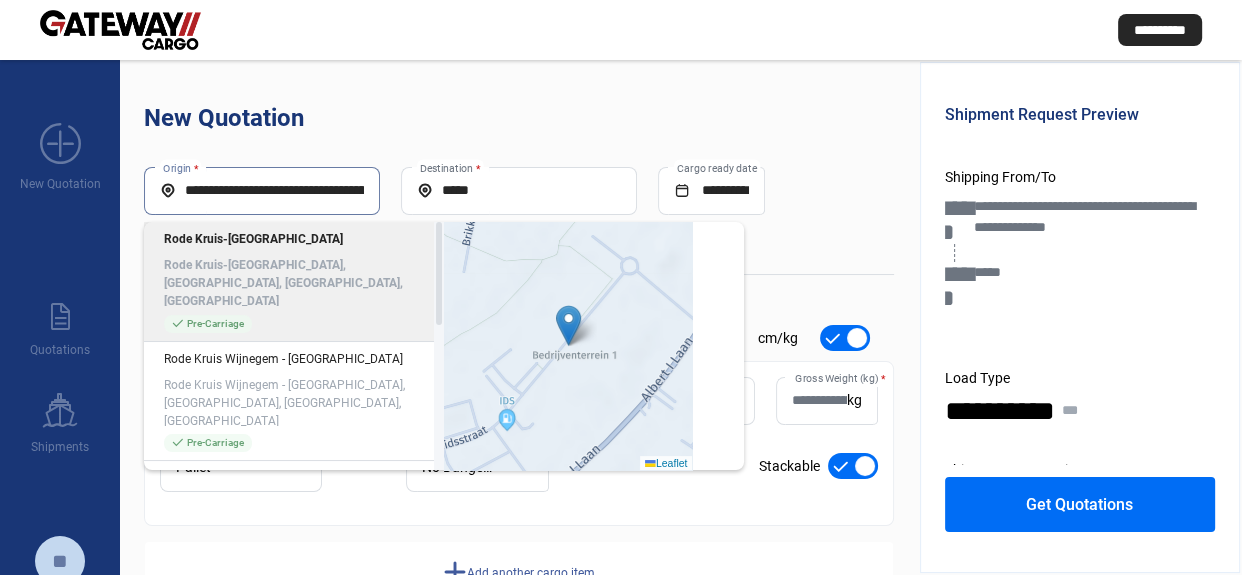 click on "**********" at bounding box center (262, 190) 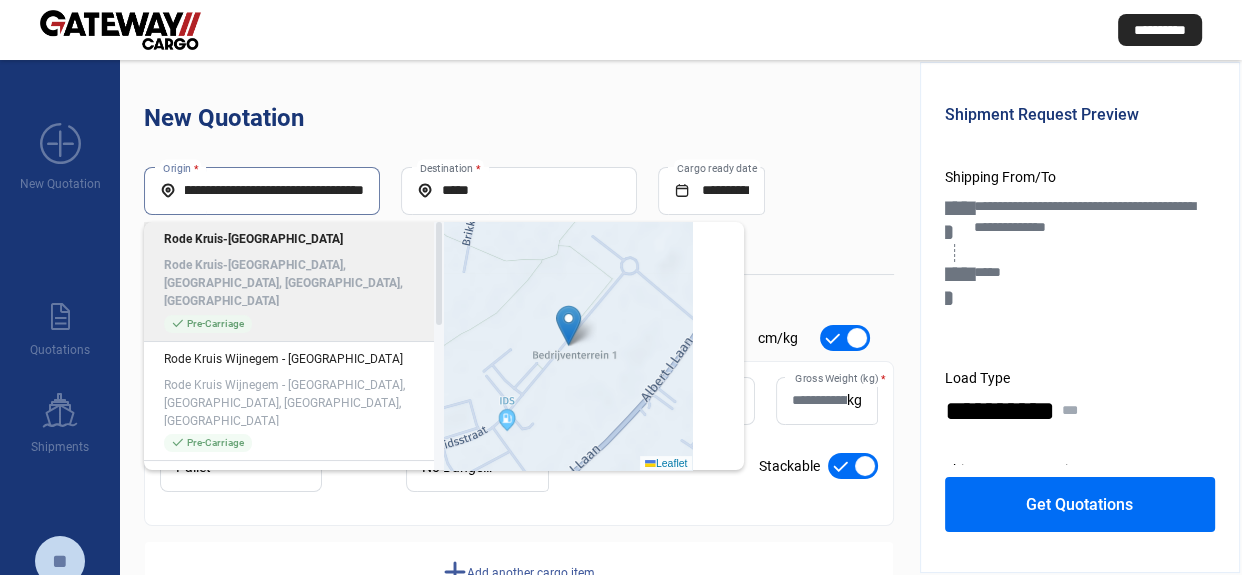 drag, startPoint x: 255, startPoint y: 183, endPoint x: 451, endPoint y: 232, distance: 202.03218 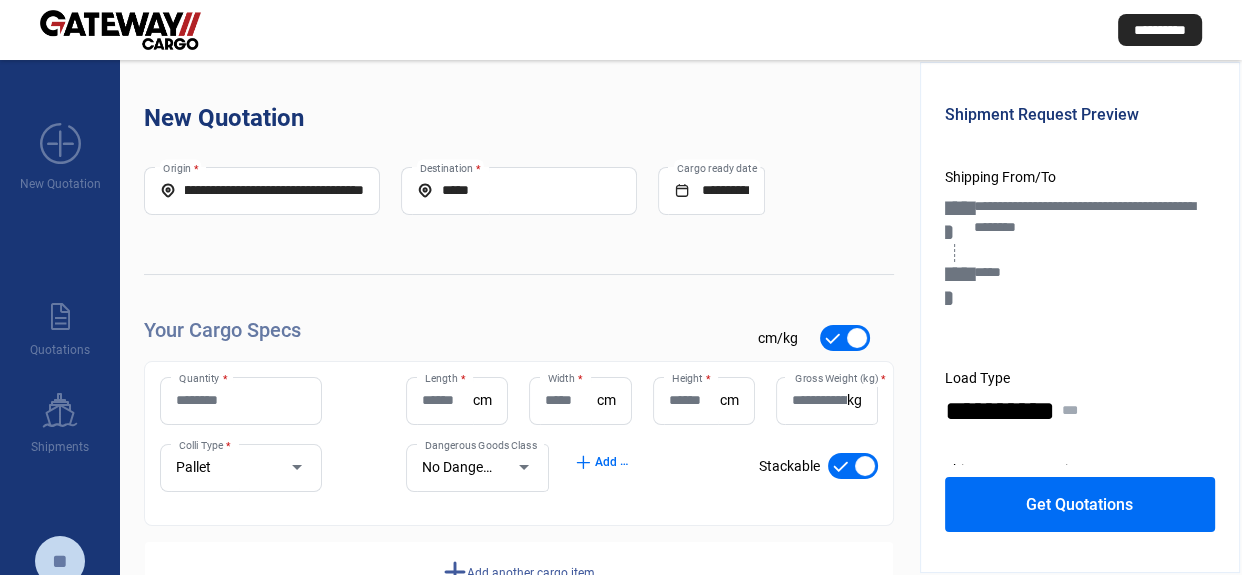 scroll, scrollTop: 0, scrollLeft: 0, axis: both 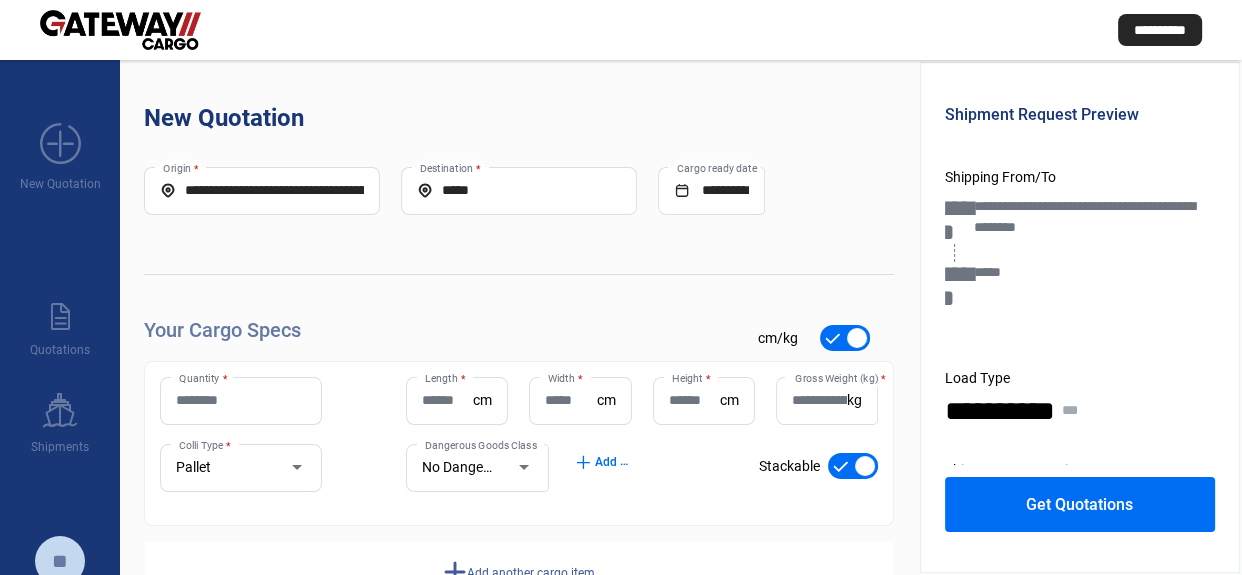 click on "Quantity *" 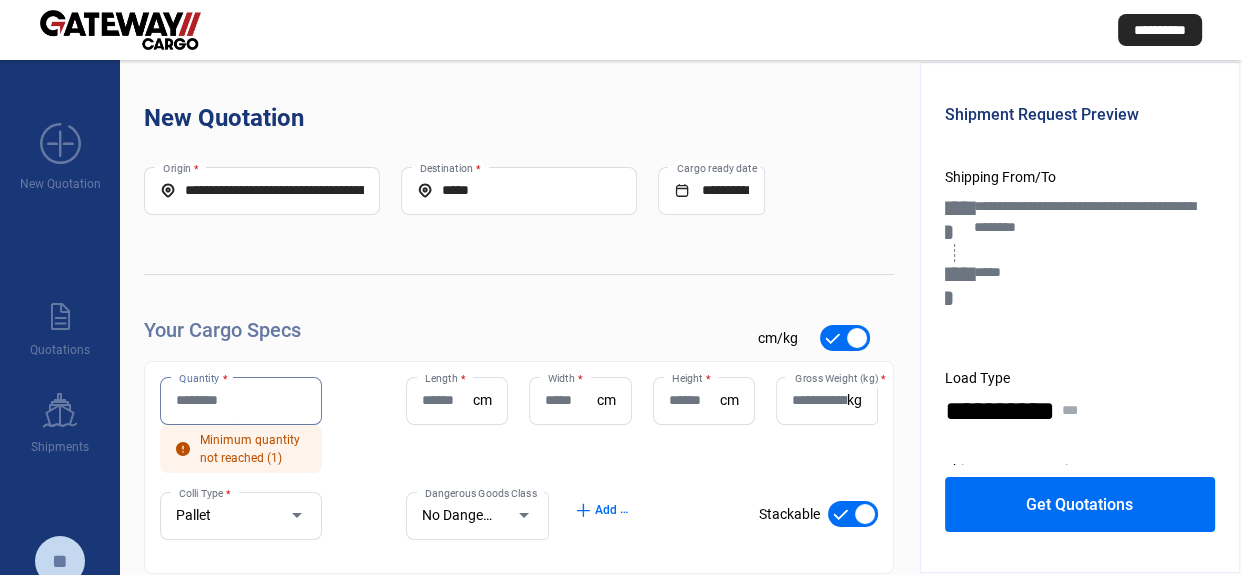 click on "**********" at bounding box center [262, 190] 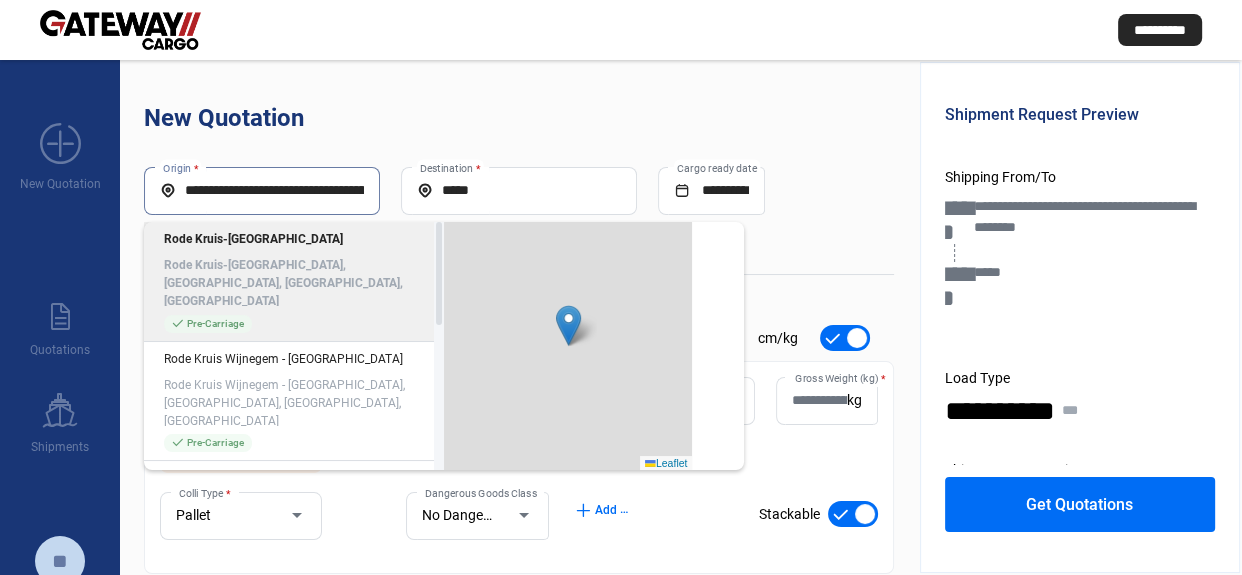 click on "**********" at bounding box center (262, 190) 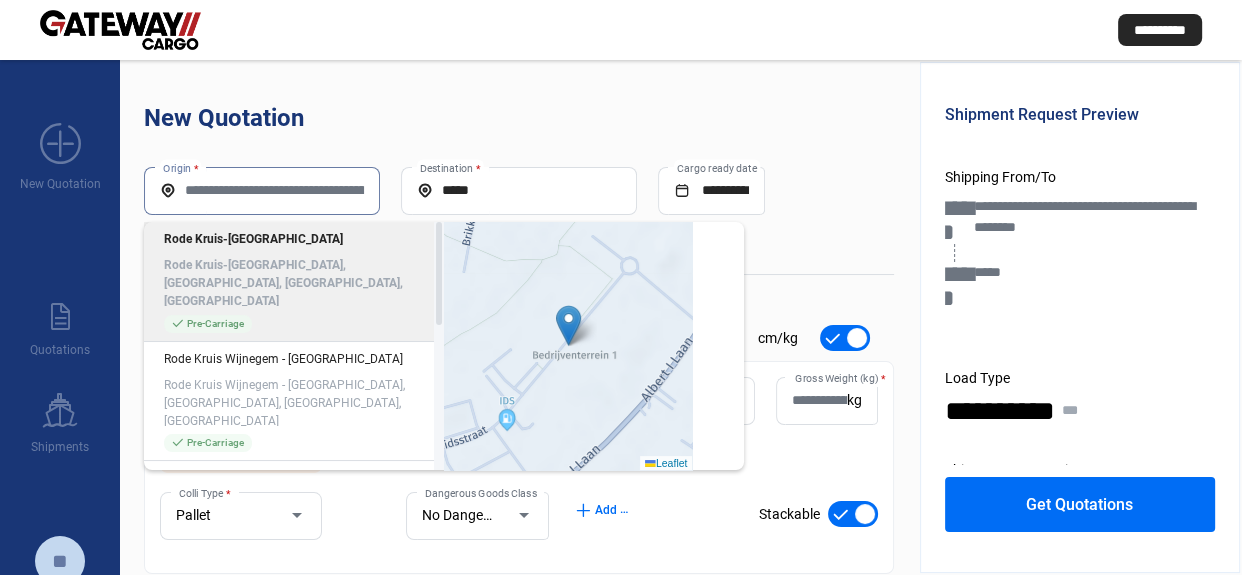 paste on "**********" 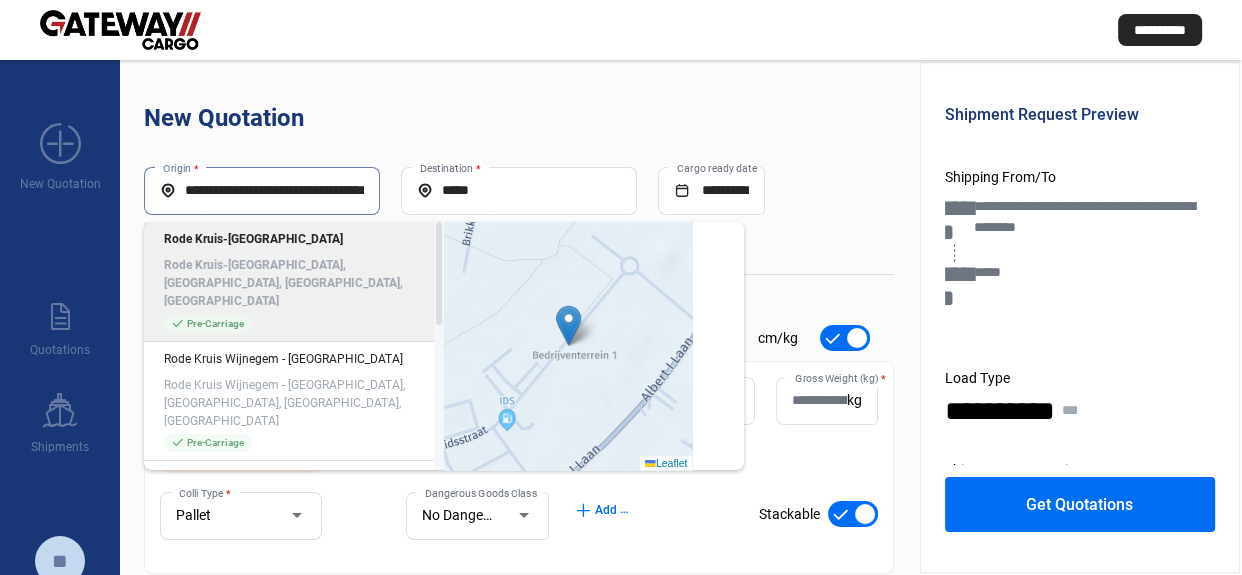 scroll, scrollTop: 0, scrollLeft: 68, axis: horizontal 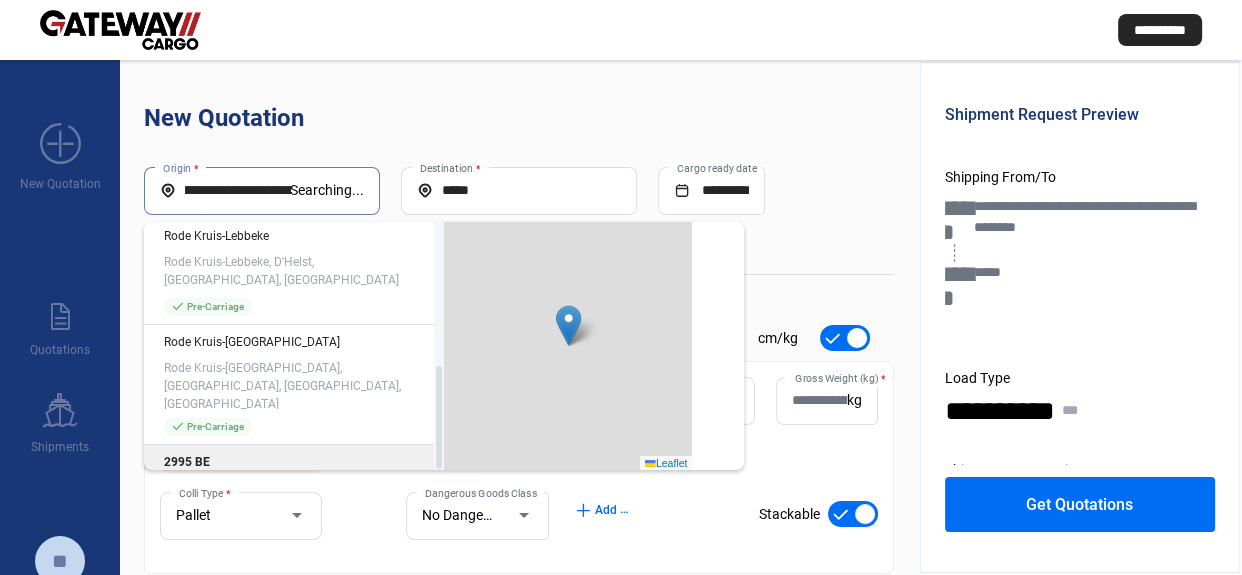 click on "2995 BE 2995 BE [GEOGRAPHIC_DATA], The Netherlands check_mark  Pre-Carriage" 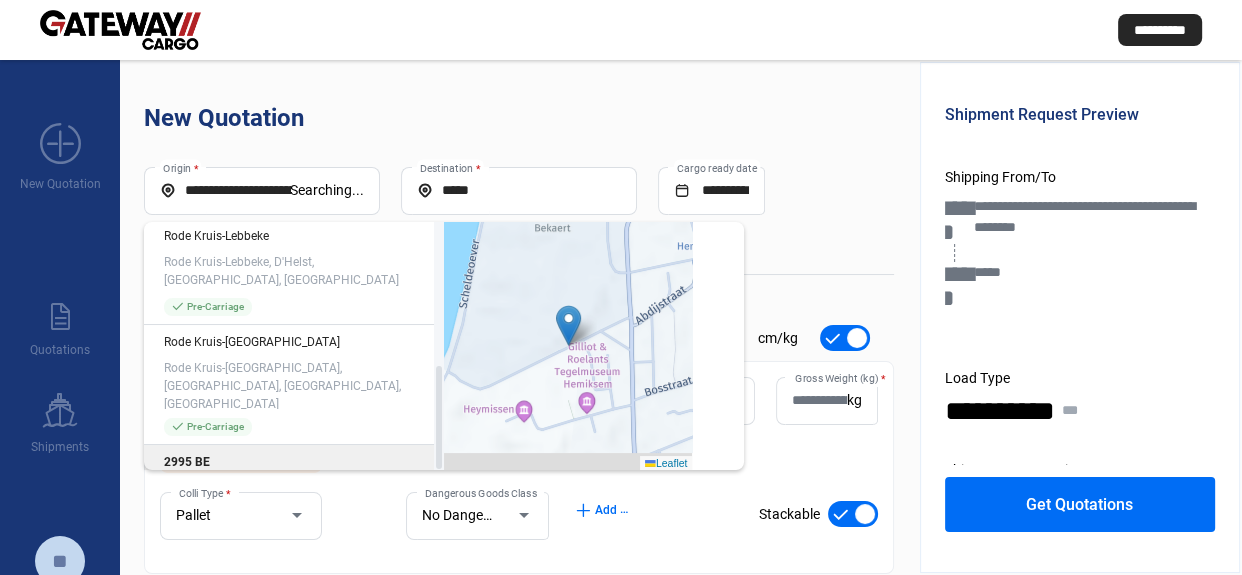 click on "2995 BE [GEOGRAPHIC_DATA], [GEOGRAPHIC_DATA]" 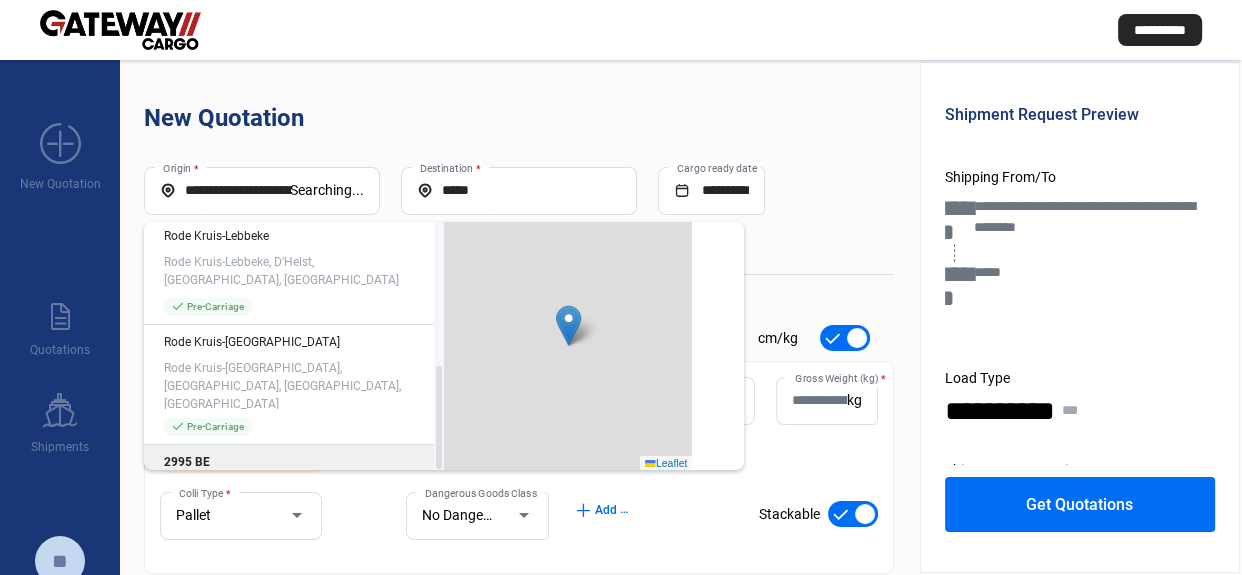 click on "2995 BE [GEOGRAPHIC_DATA], [GEOGRAPHIC_DATA]" 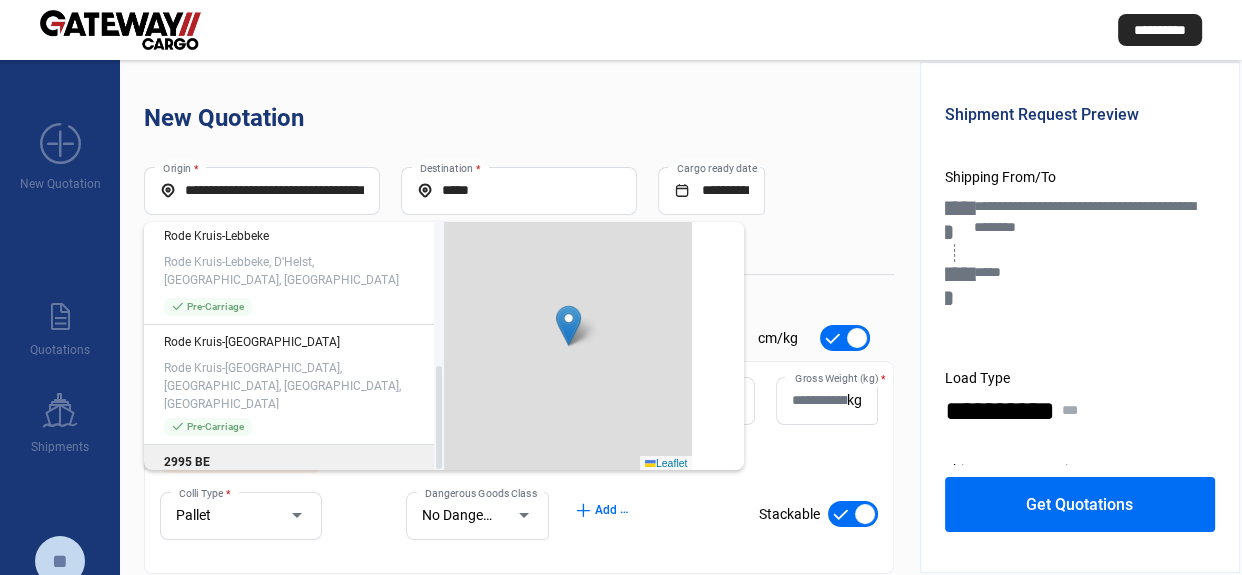 click on "2995 BE [GEOGRAPHIC_DATA], [GEOGRAPHIC_DATA]" 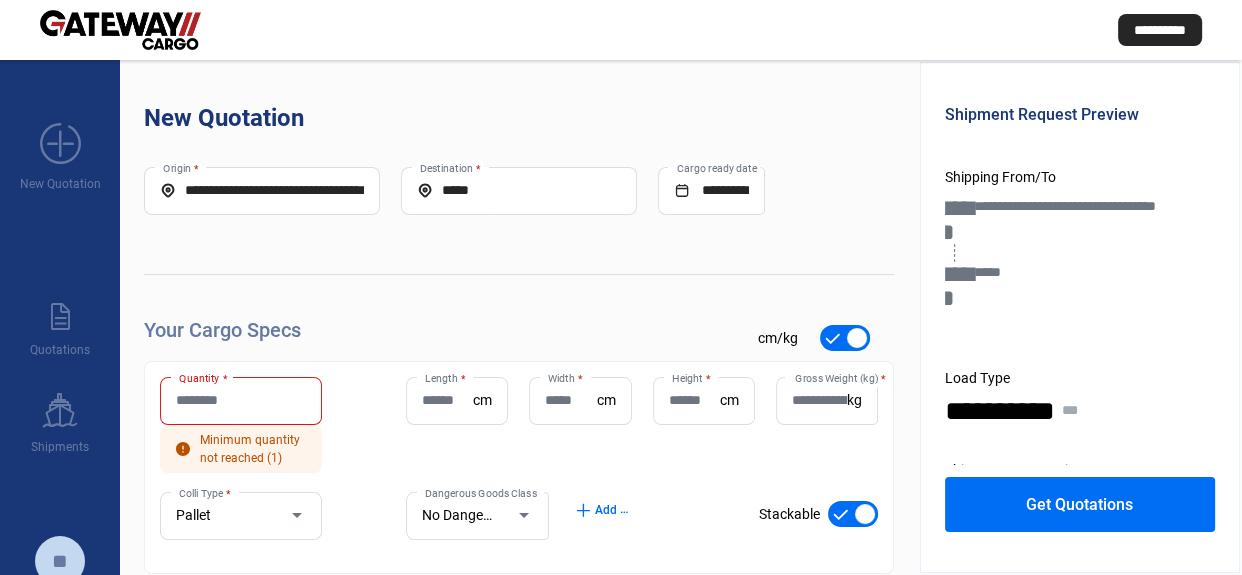 click on "Quantity *" 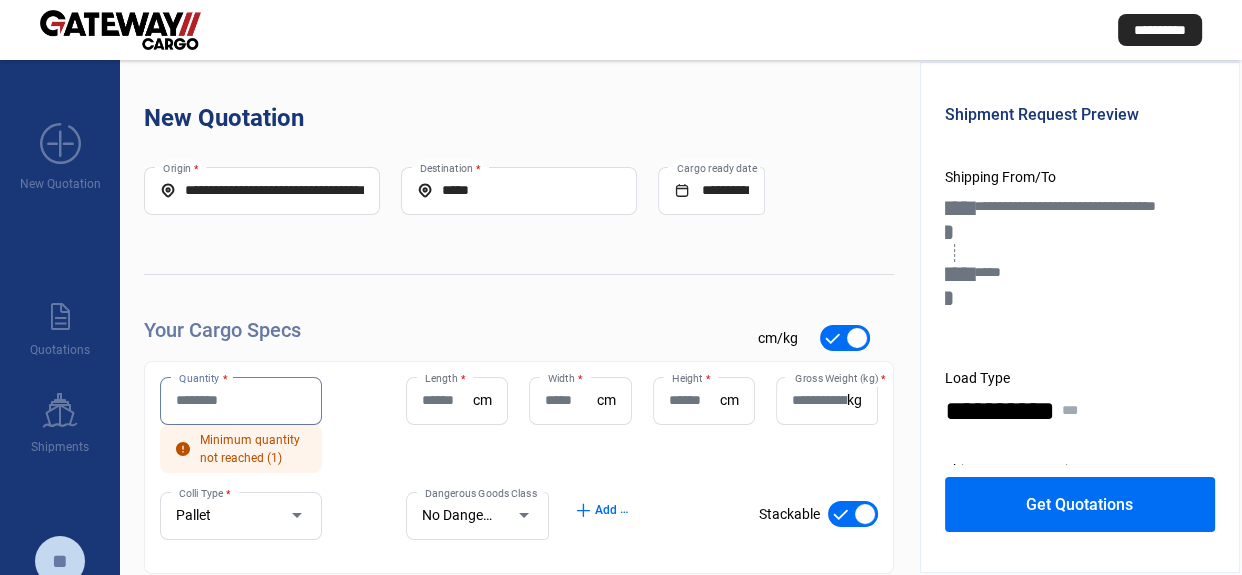 click on "Quantity *" at bounding box center (241, 400) 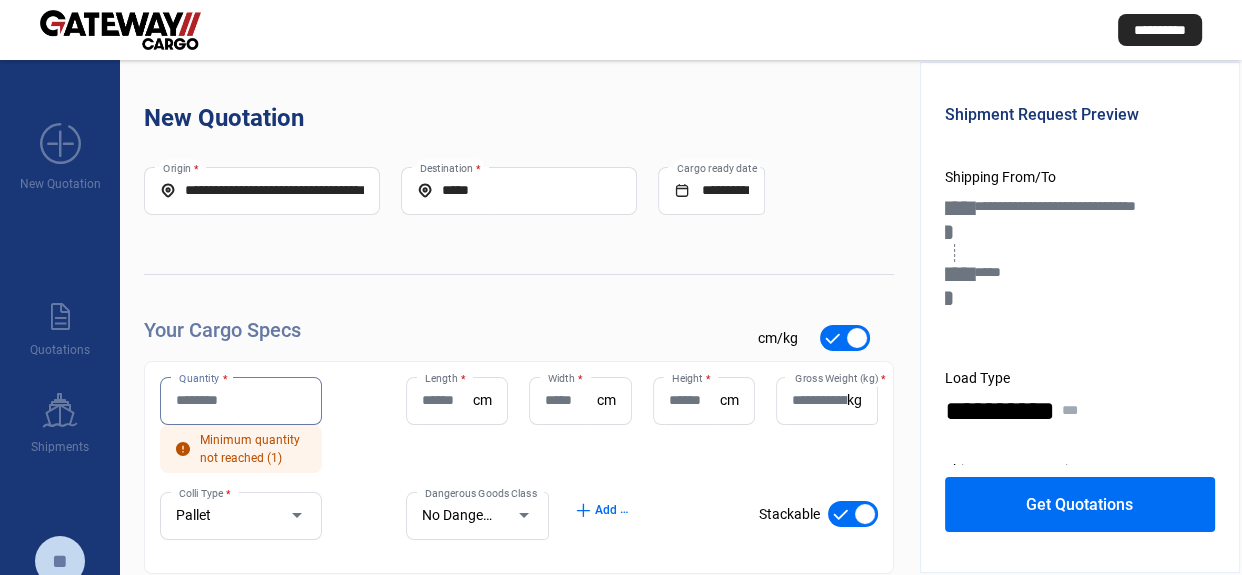 type on "**********" 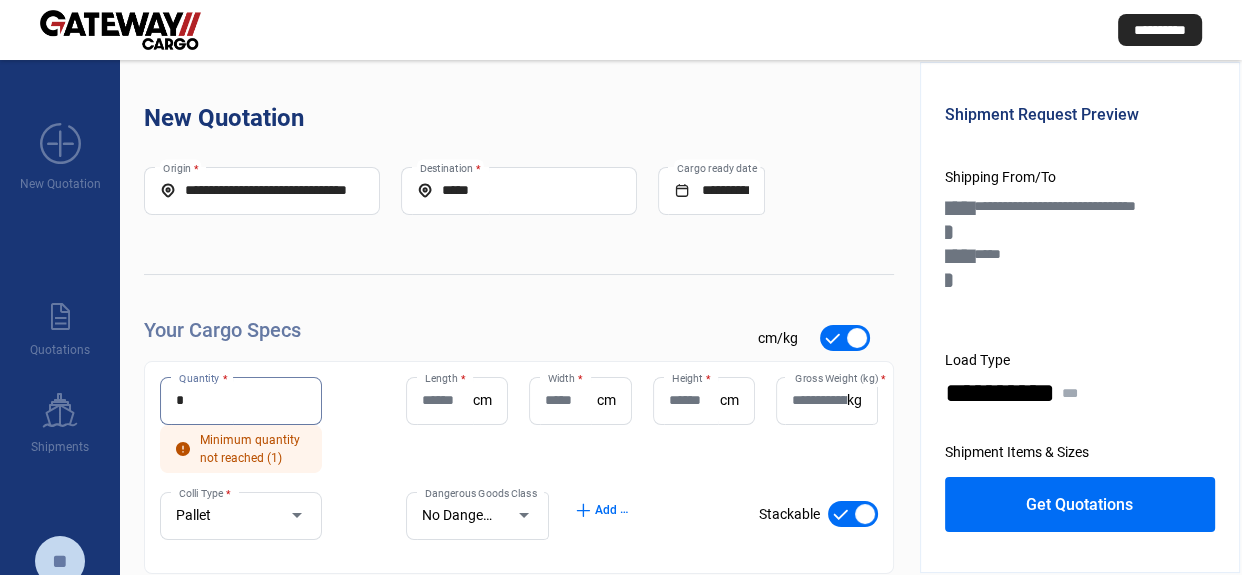 type on "*" 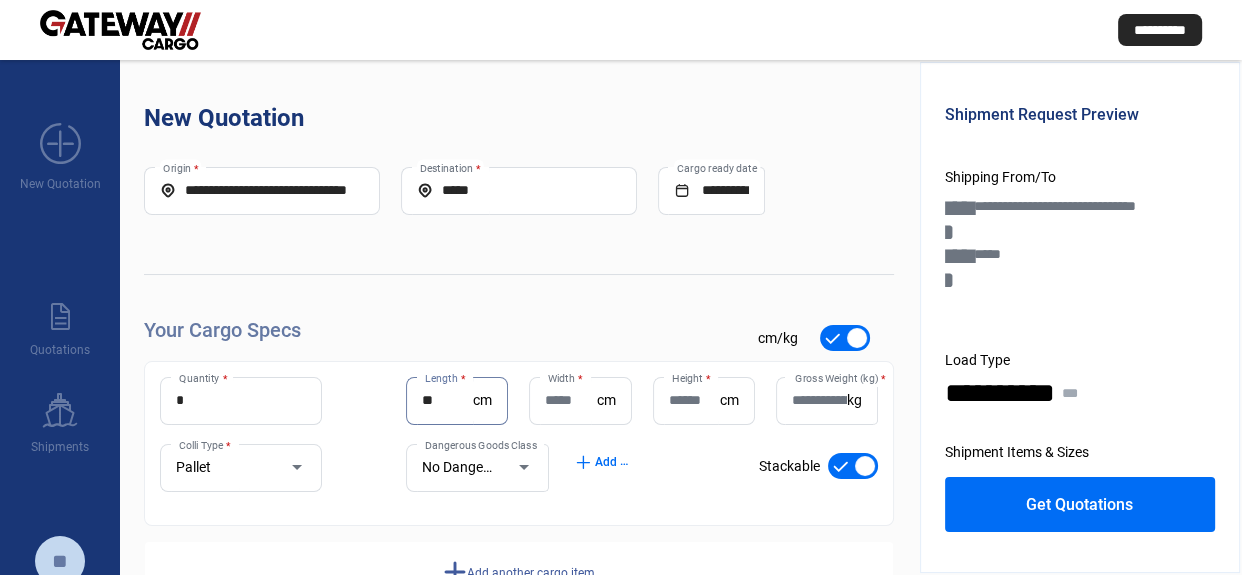 type on "**" 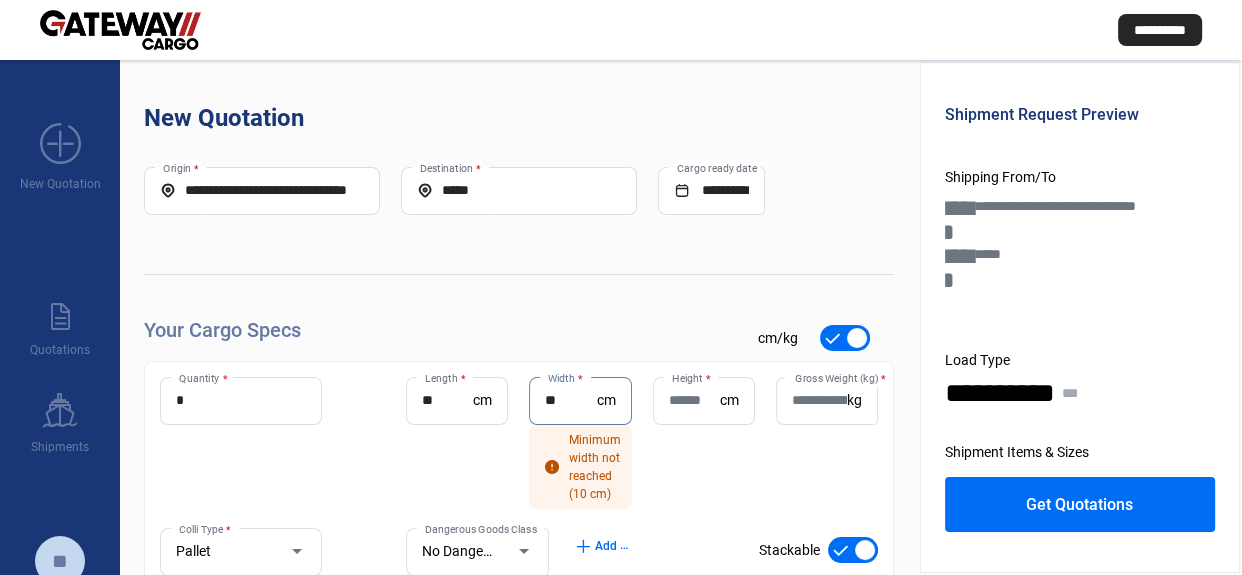 type on "**" 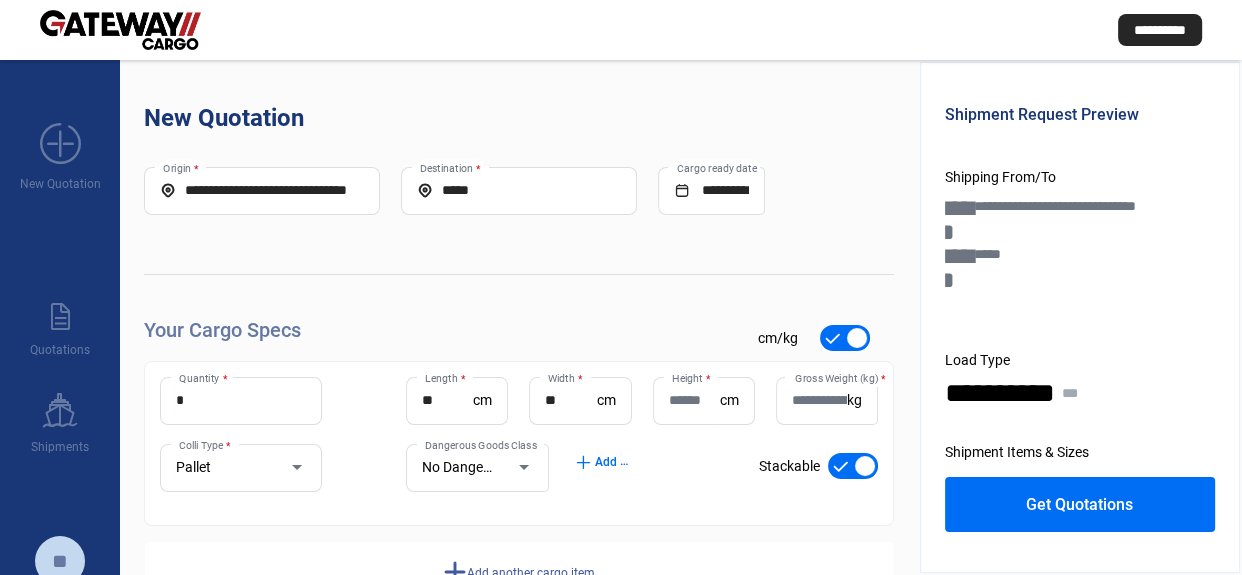 type on "**********" 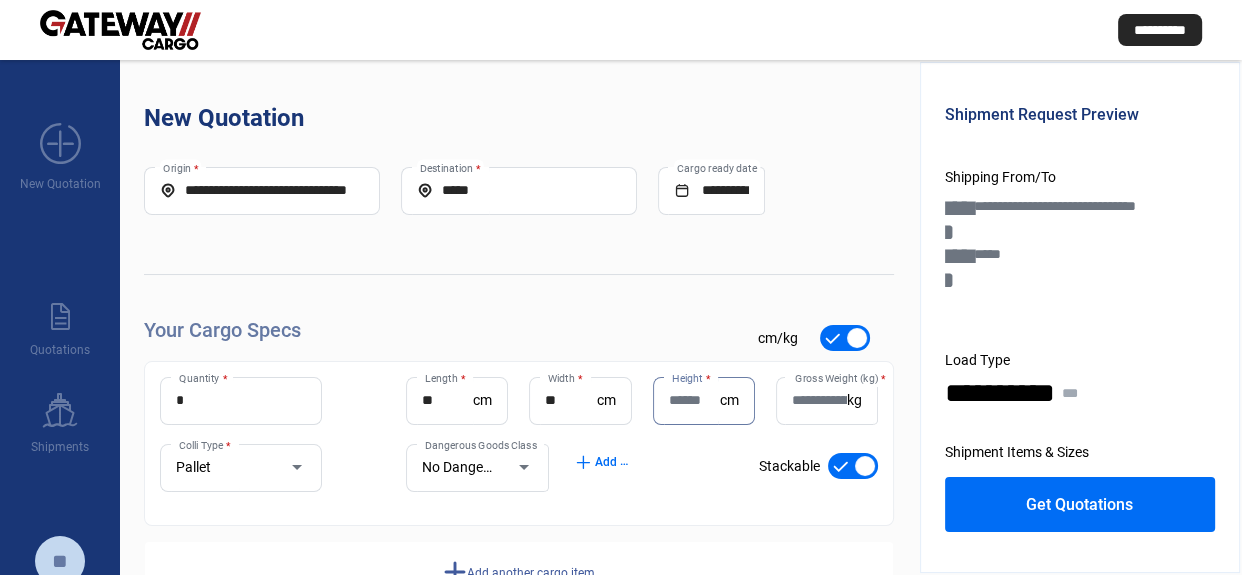 click on "**" at bounding box center [570, 400] 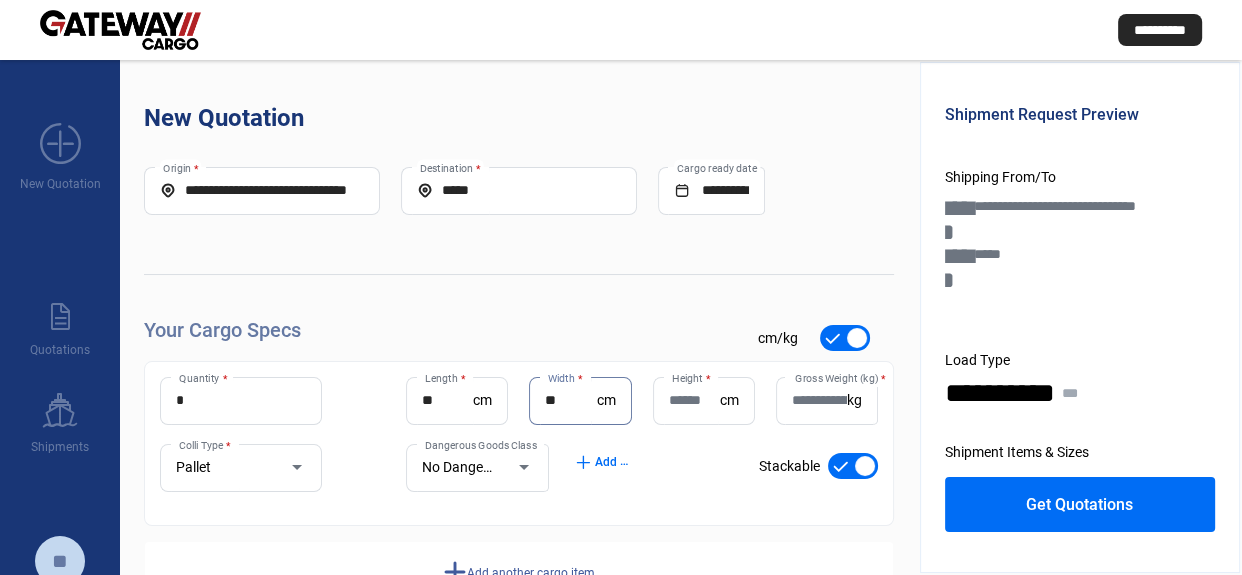 type on "*" 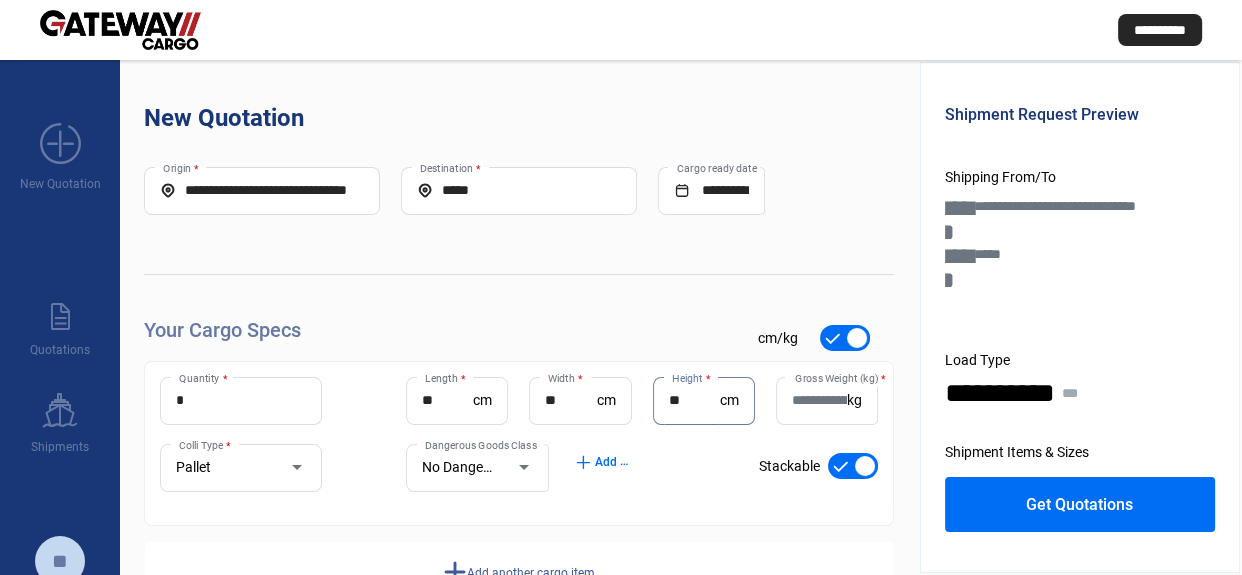 type on "**" 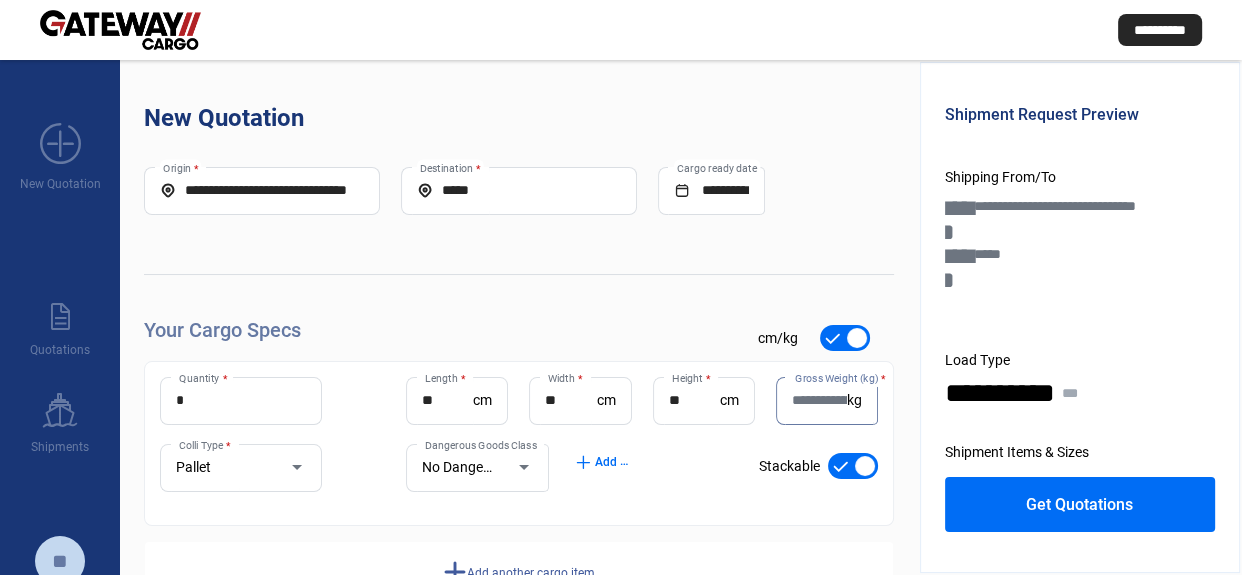click on "Gross Weight (kg)  *" at bounding box center (819, 400) 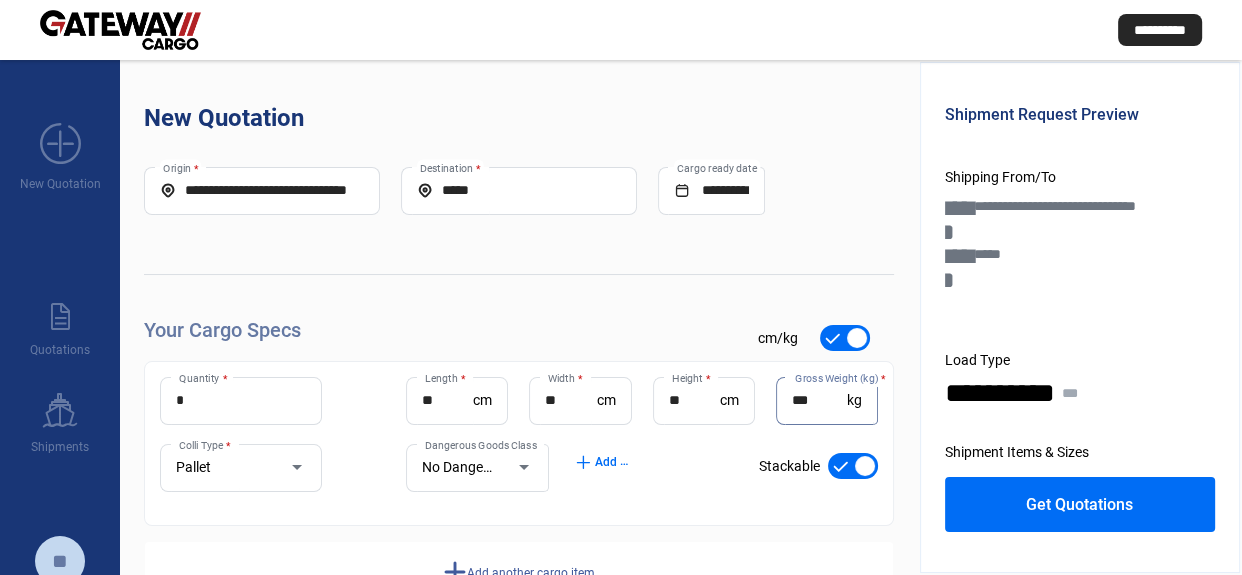 type on "***" 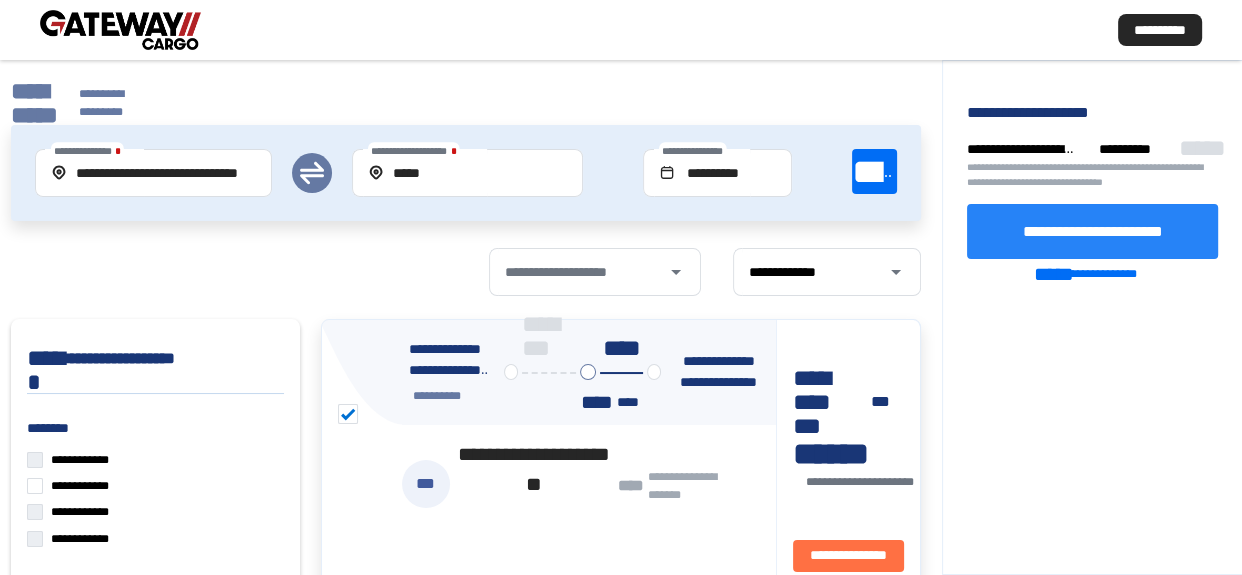 click on "**********" 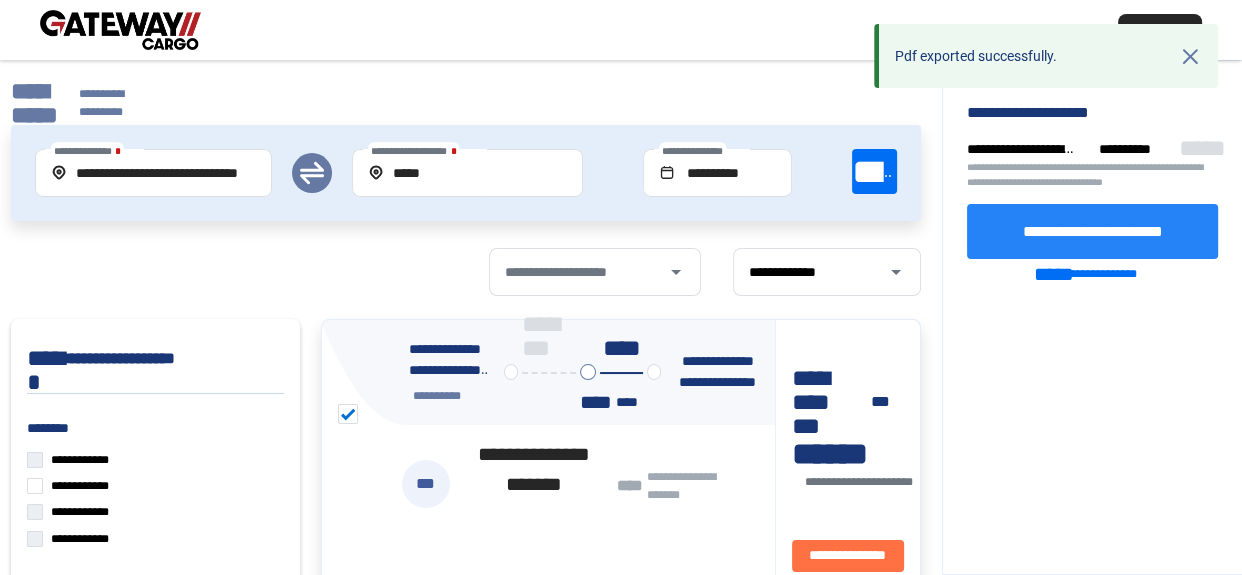 click on "cross" at bounding box center [1190, 56] 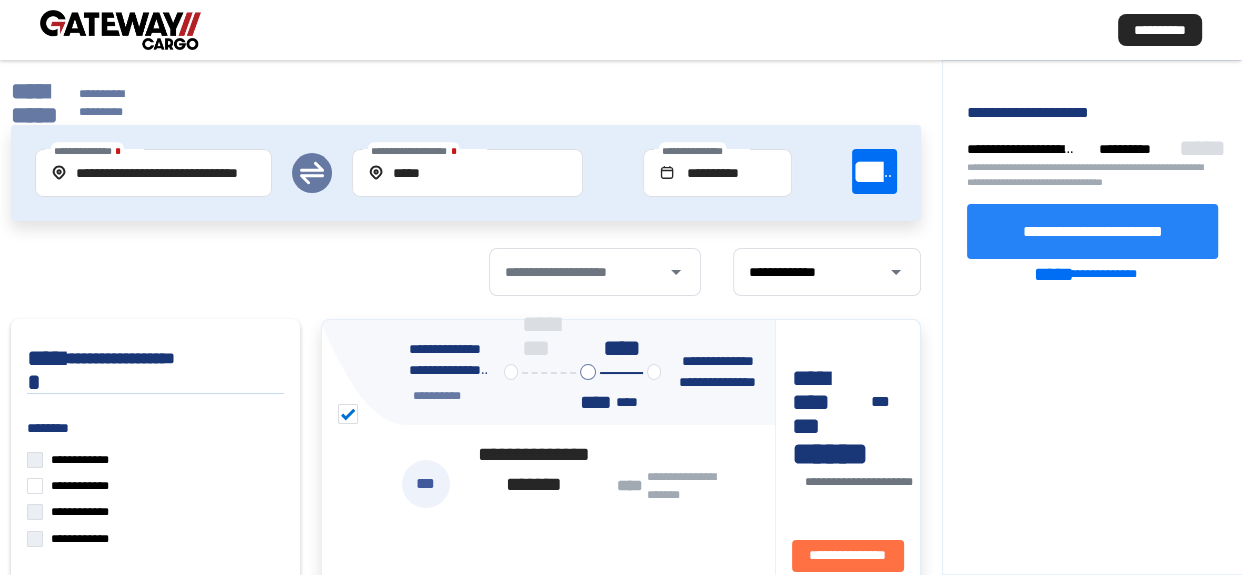 click on "**********" 